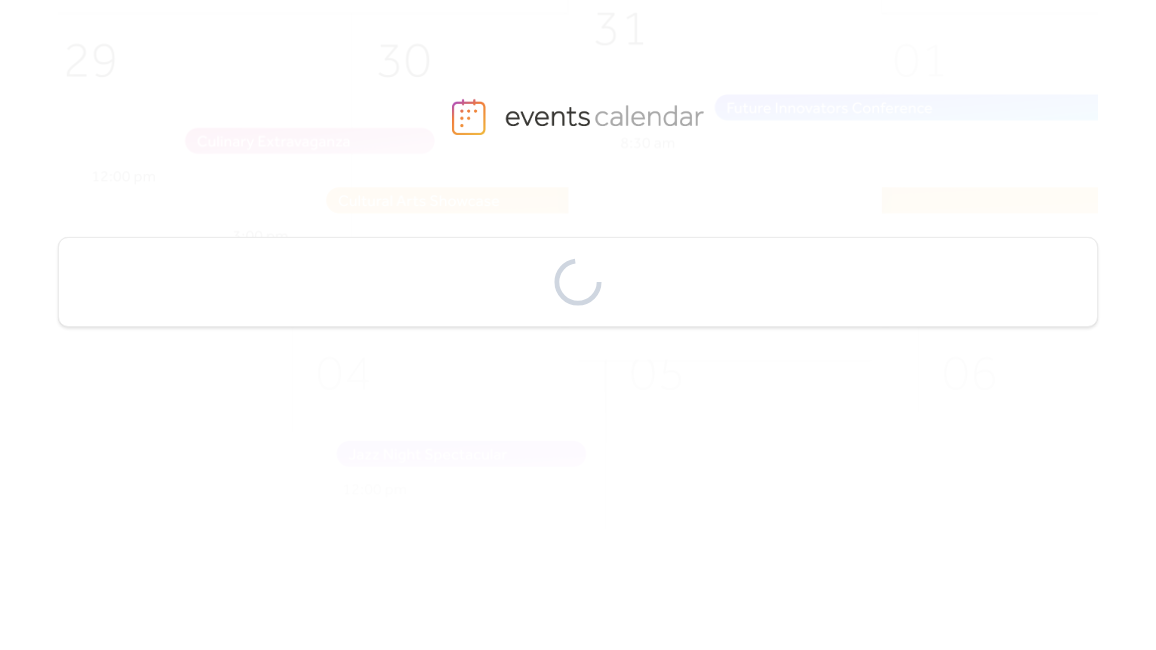 scroll, scrollTop: 0, scrollLeft: 0, axis: both 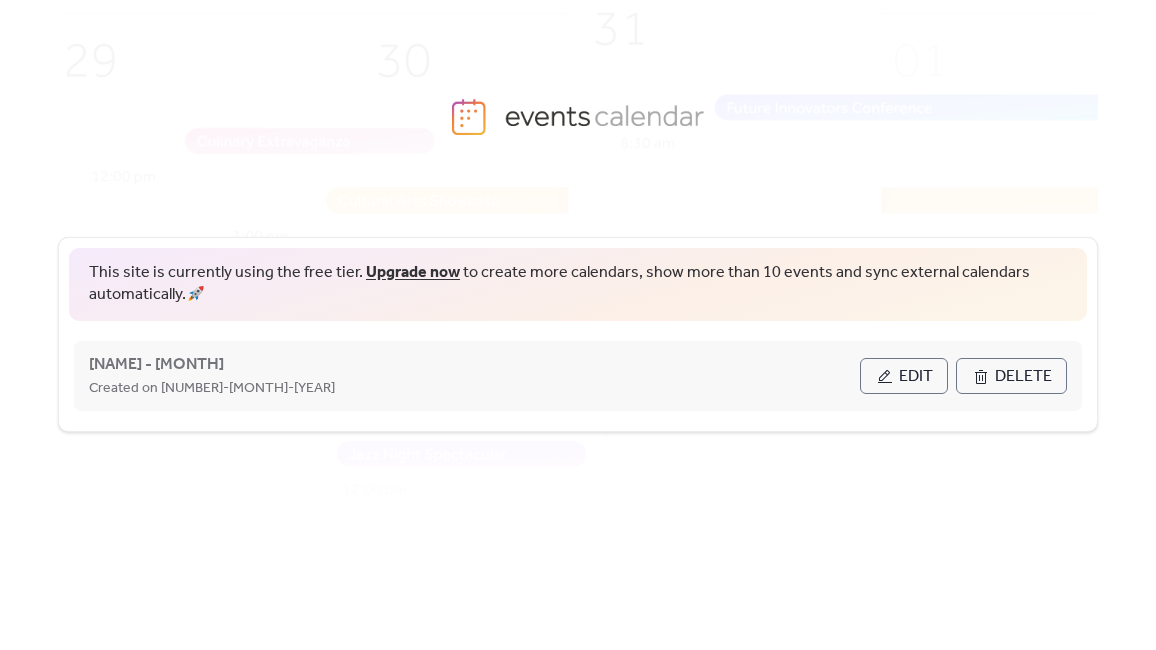 click on "[NAME] - [MONTH] Created on [NUMBER]-[MONTH]-[YEAR]" at bounding box center [474, 376] 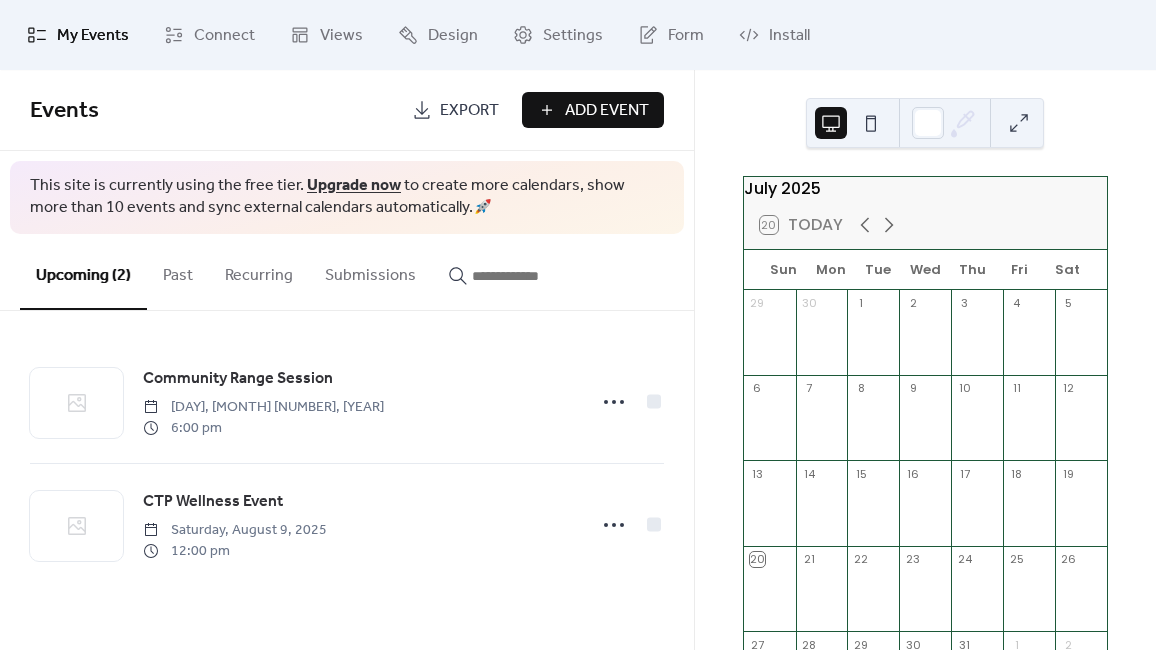click on "Add Event" at bounding box center [607, 111] 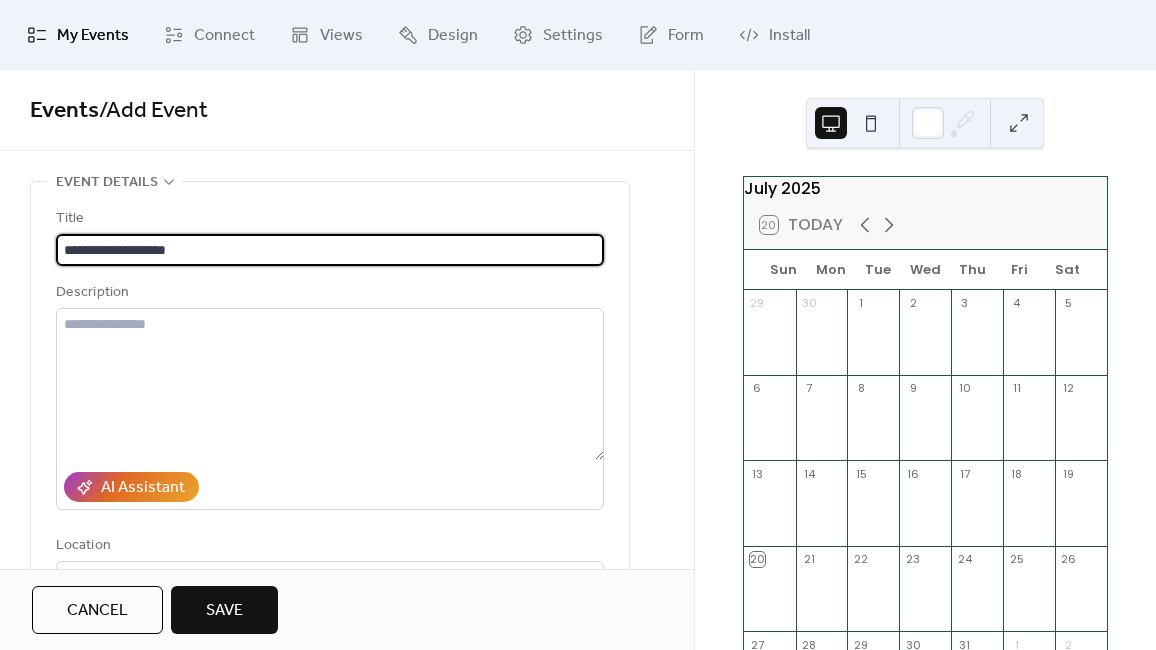 type on "**********" 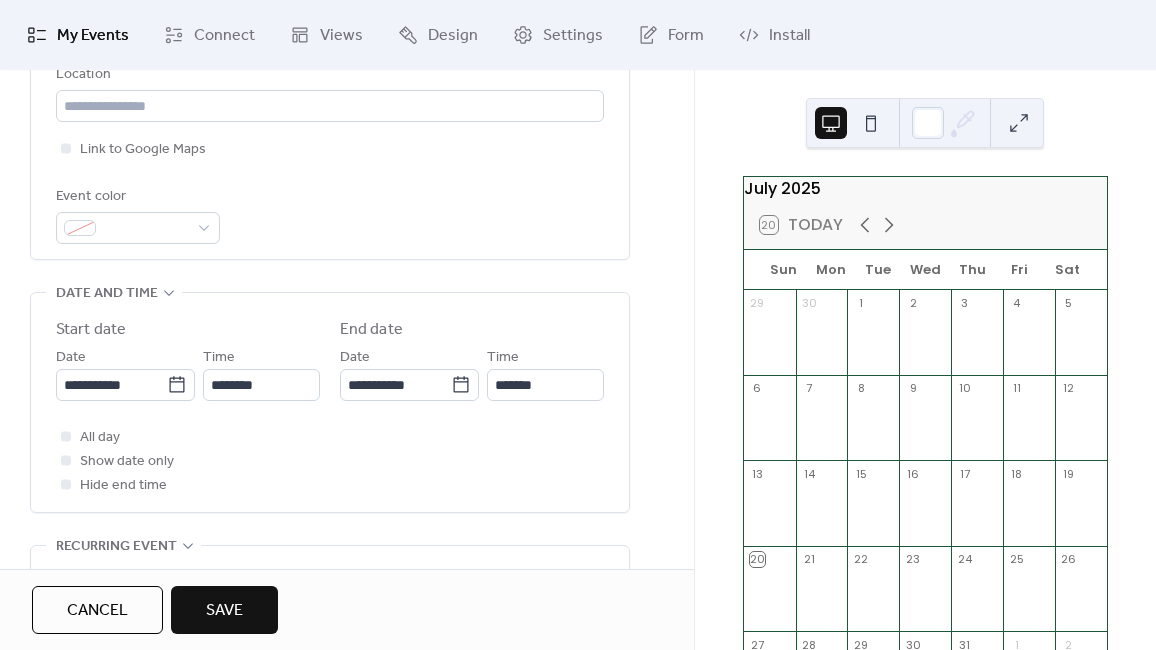 scroll, scrollTop: 483, scrollLeft: 0, axis: vertical 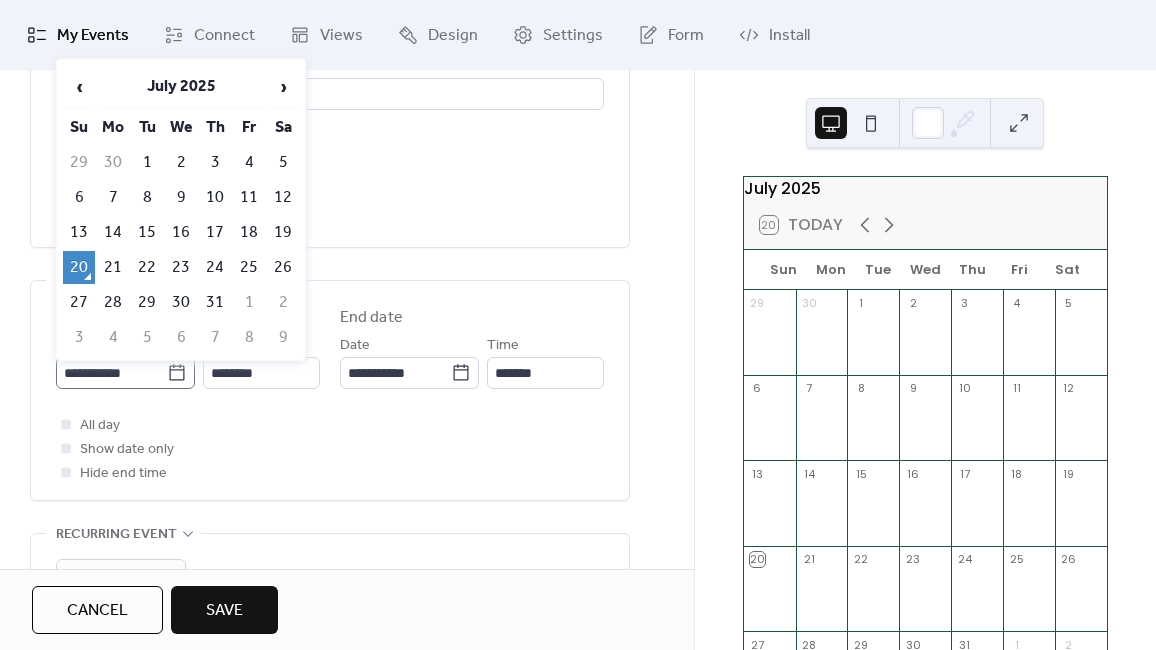 click on "**********" at bounding box center [125, 373] 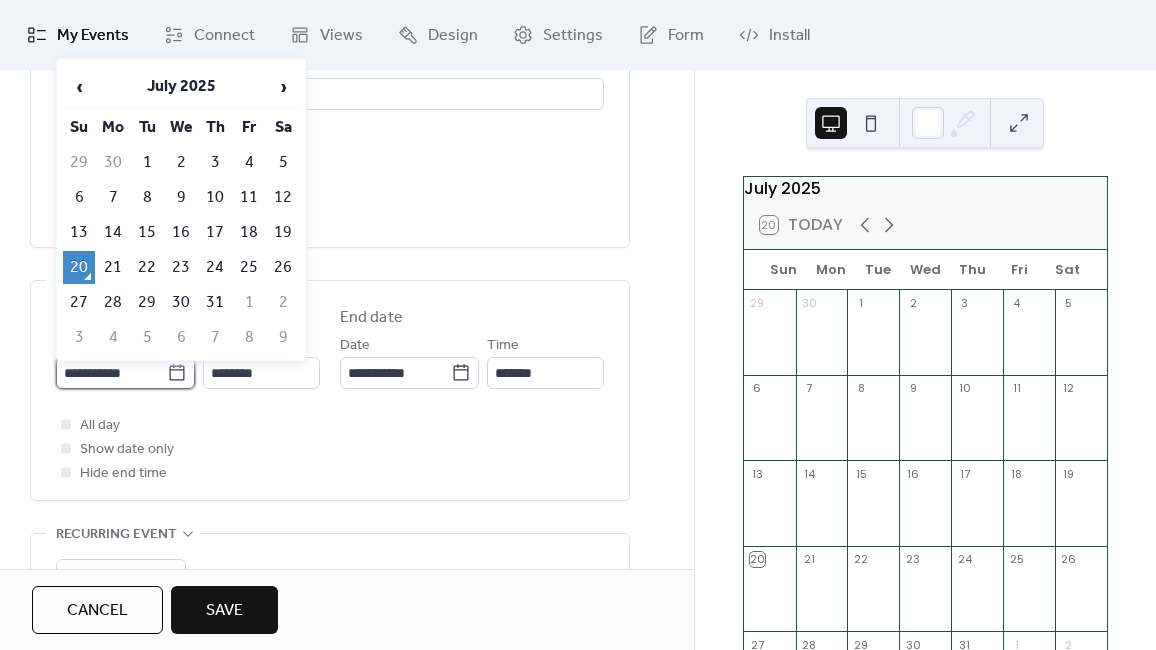 click on "**********" at bounding box center (111, 373) 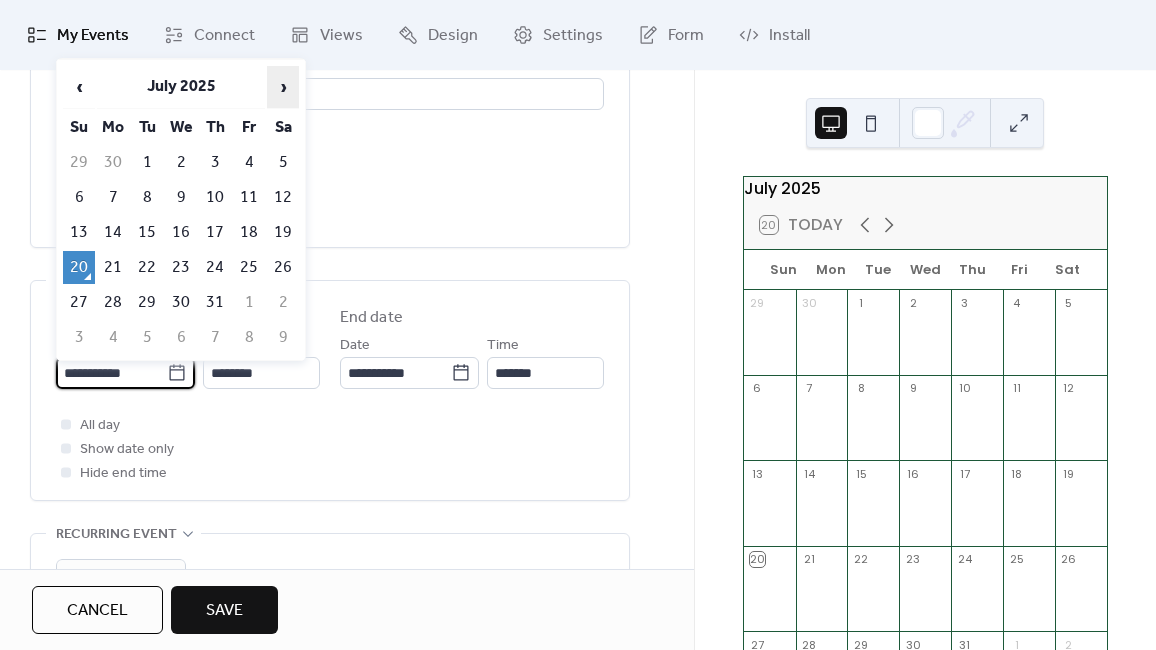 click on "›" at bounding box center (283, 87) 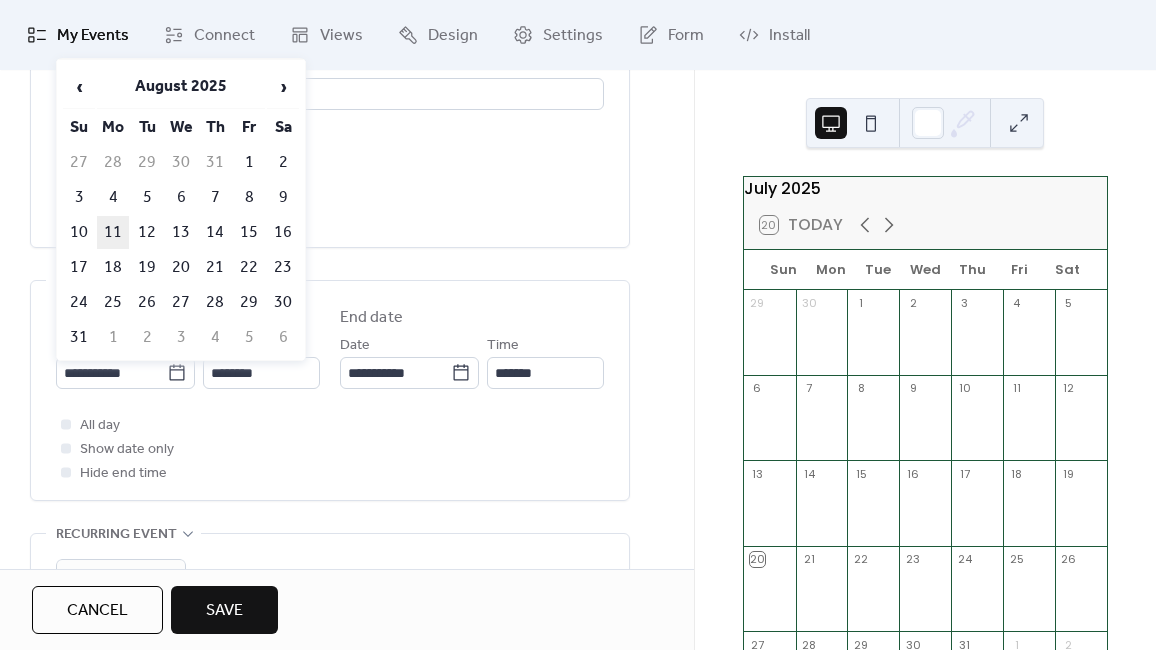 click on "11" at bounding box center [113, 232] 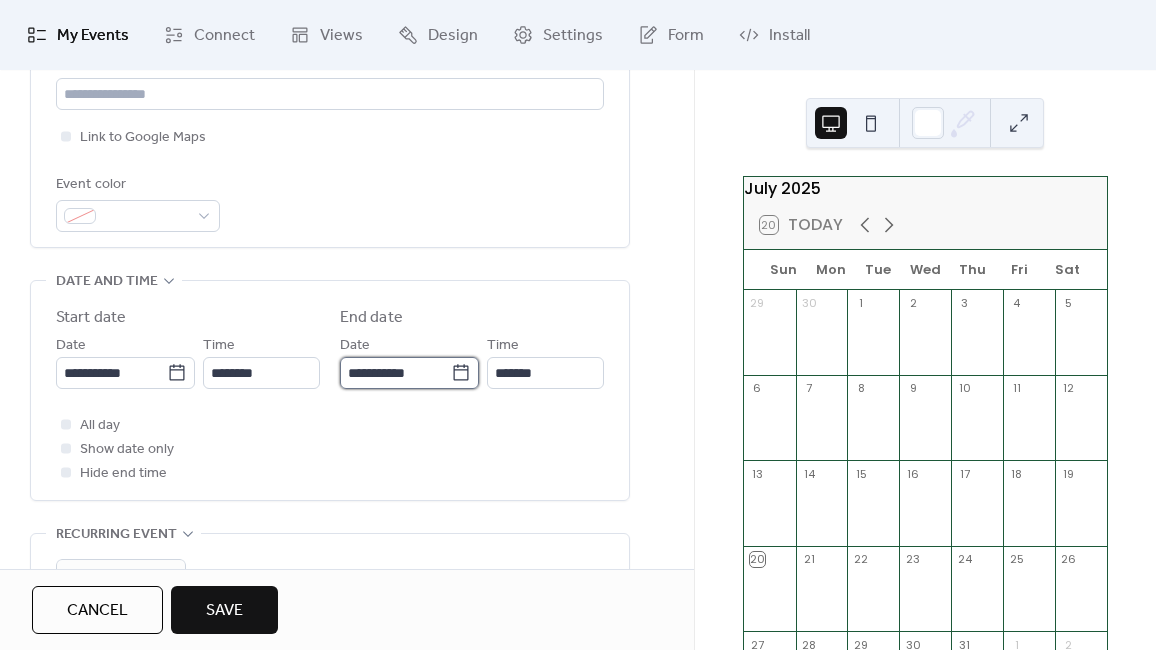 click on "**********" at bounding box center [395, 373] 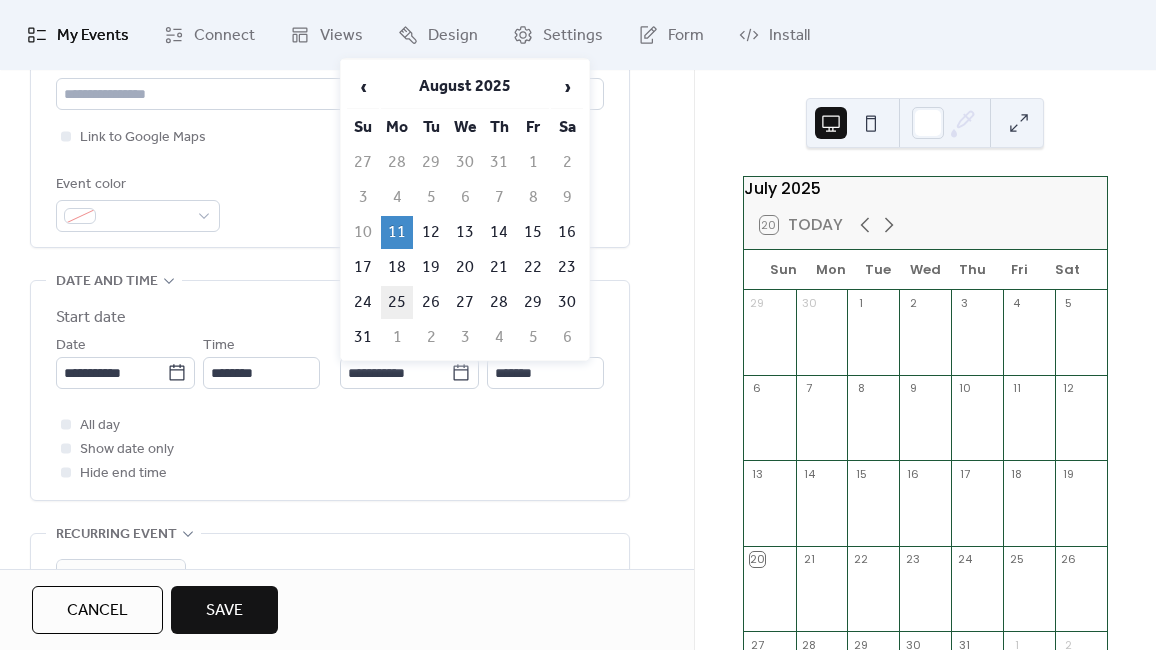 click on "25" at bounding box center [397, 302] 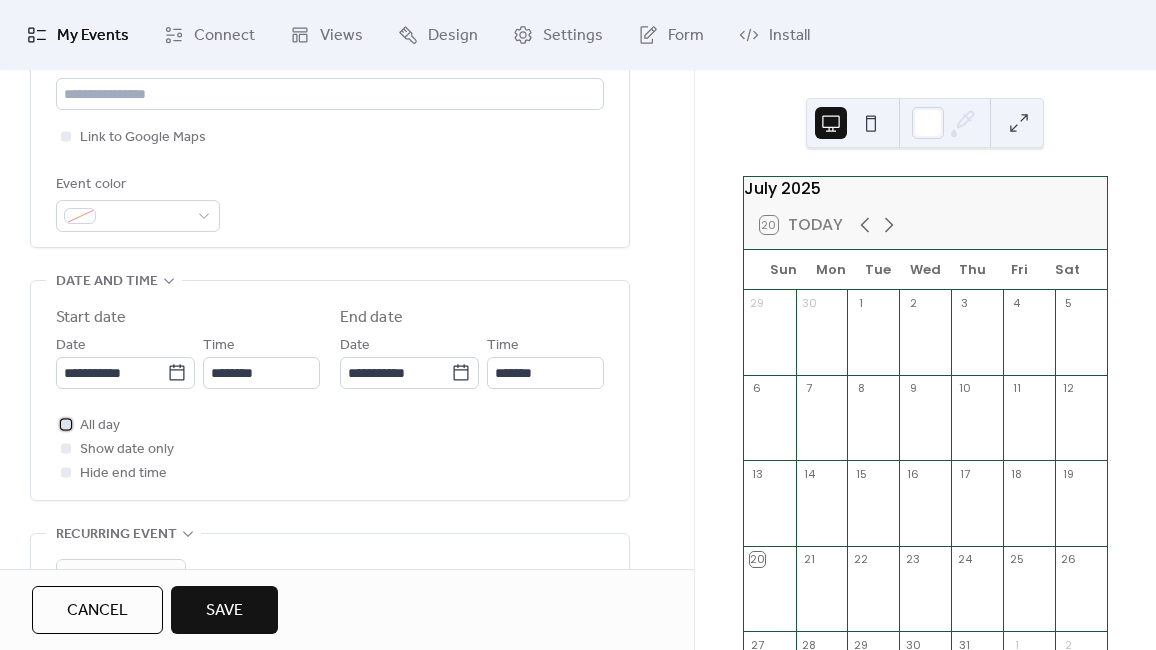 click at bounding box center (66, 424) 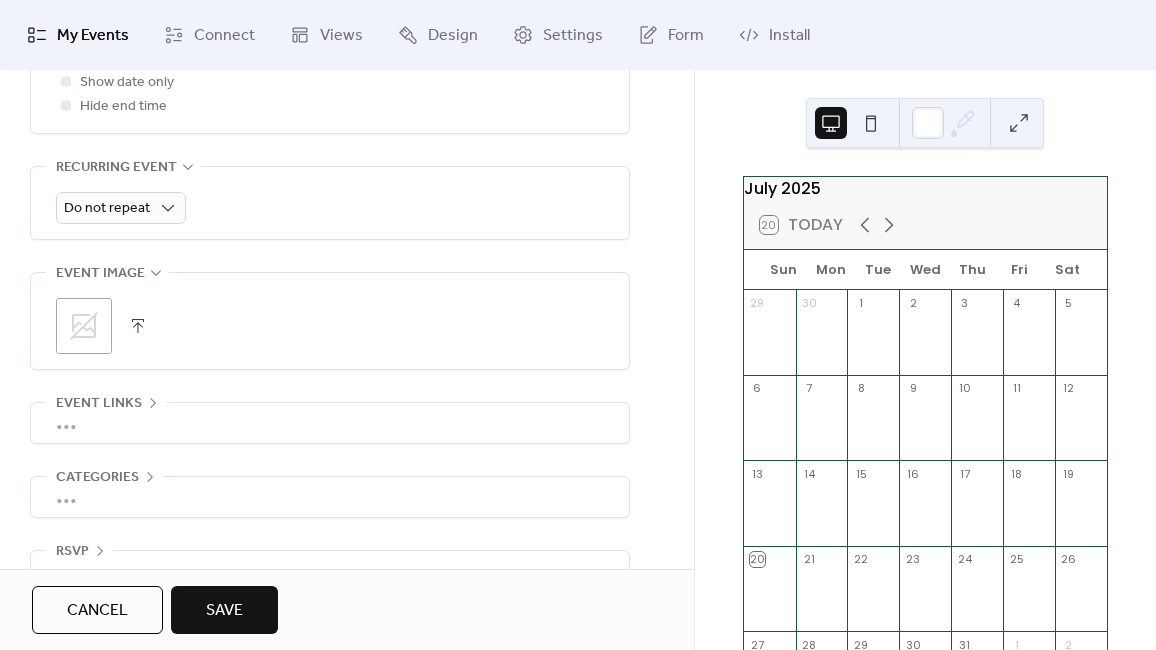 scroll, scrollTop: 884, scrollLeft: 0, axis: vertical 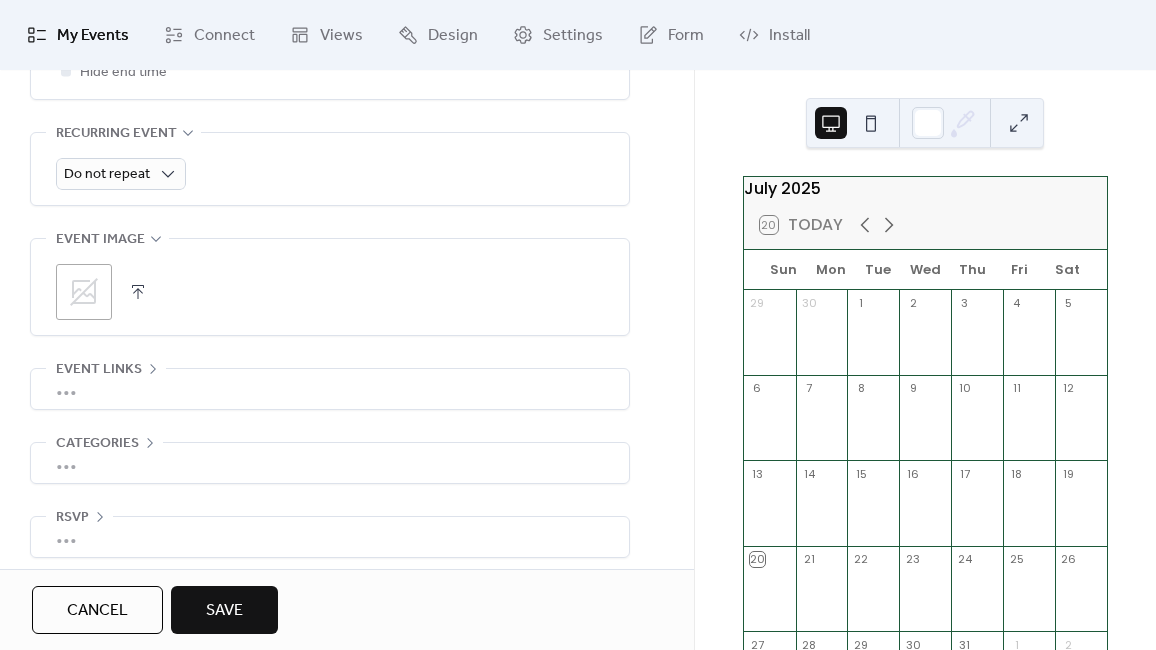click on "Save" at bounding box center (224, 611) 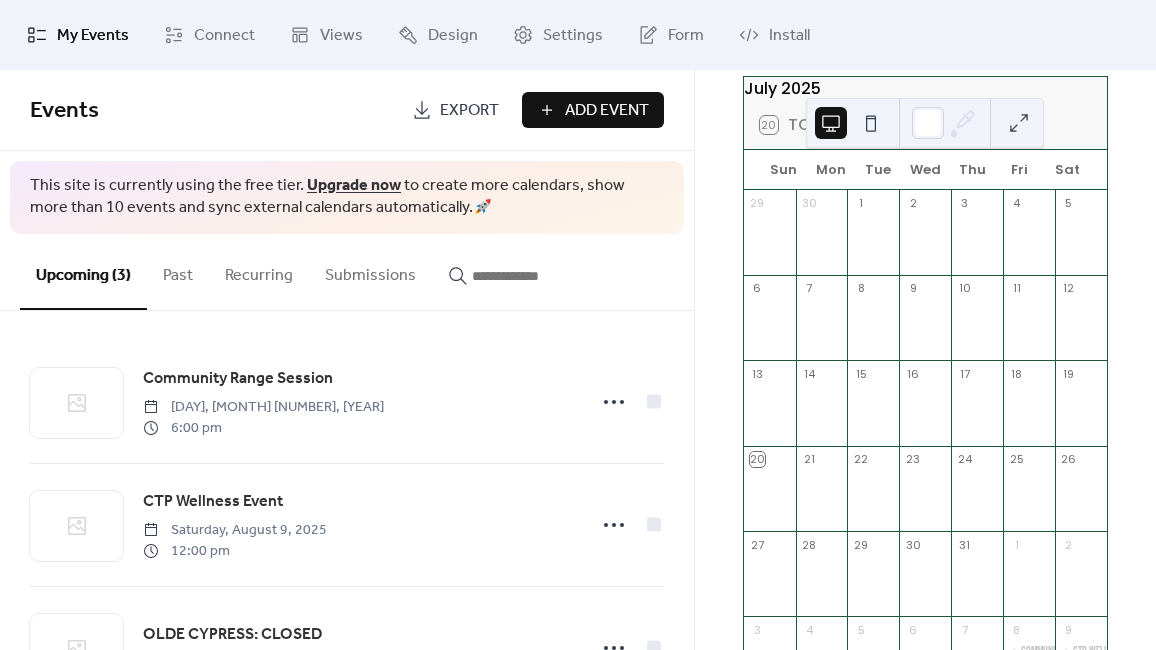 scroll, scrollTop: 34, scrollLeft: 0, axis: vertical 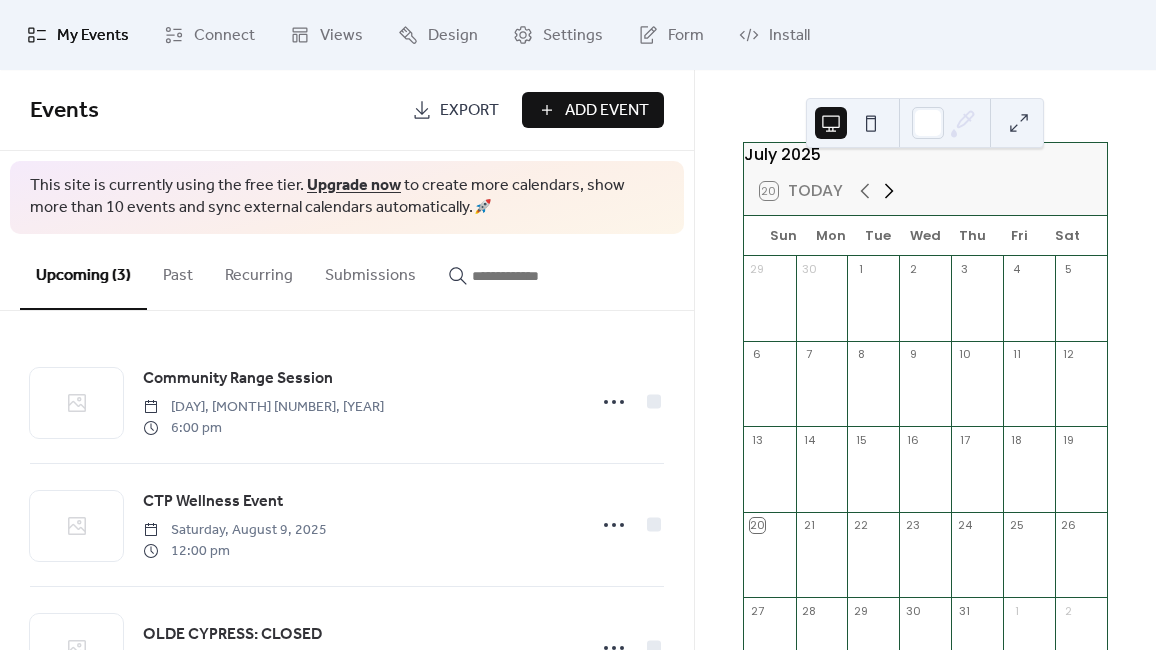 click 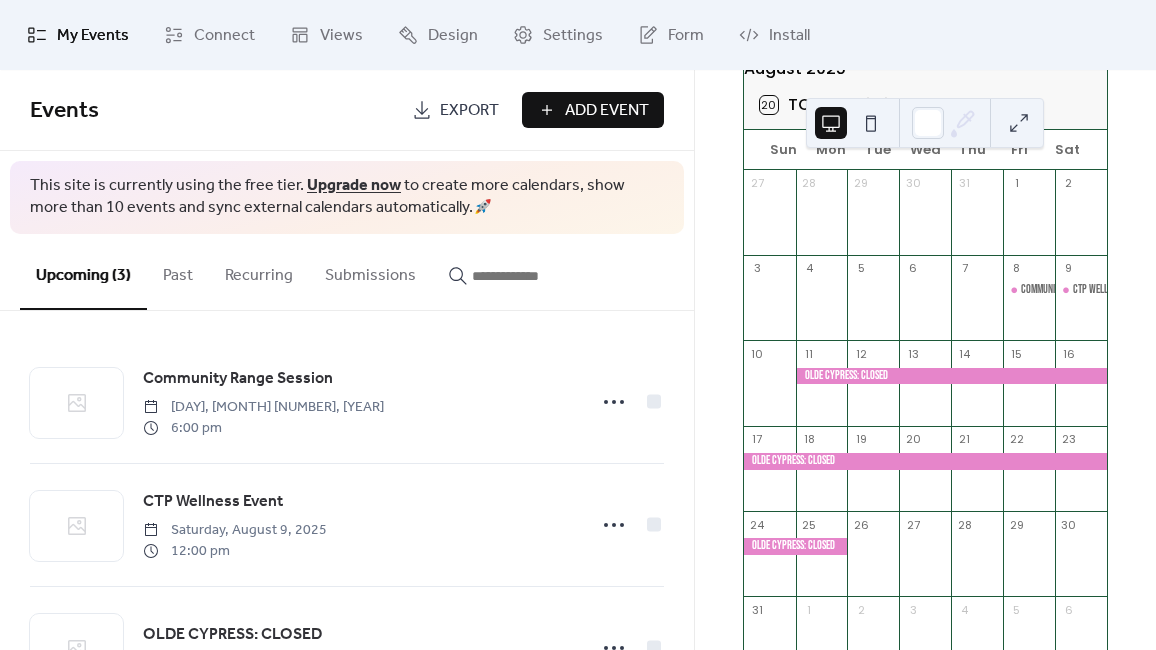 scroll, scrollTop: 118, scrollLeft: 0, axis: vertical 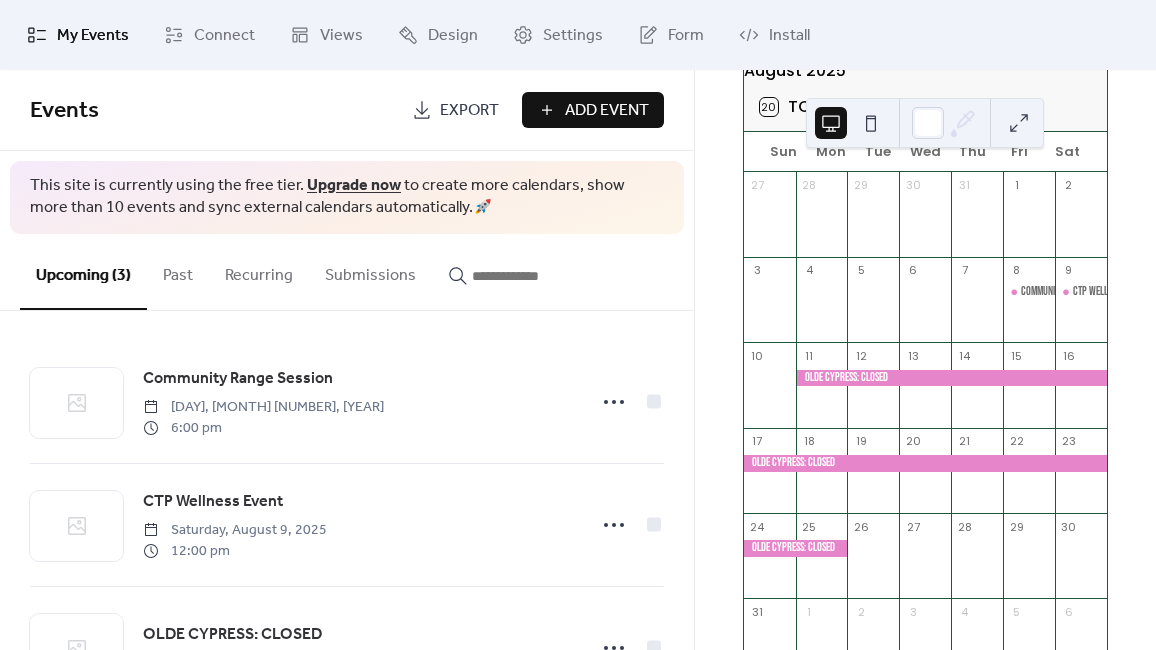 click on "Add Event" at bounding box center (607, 111) 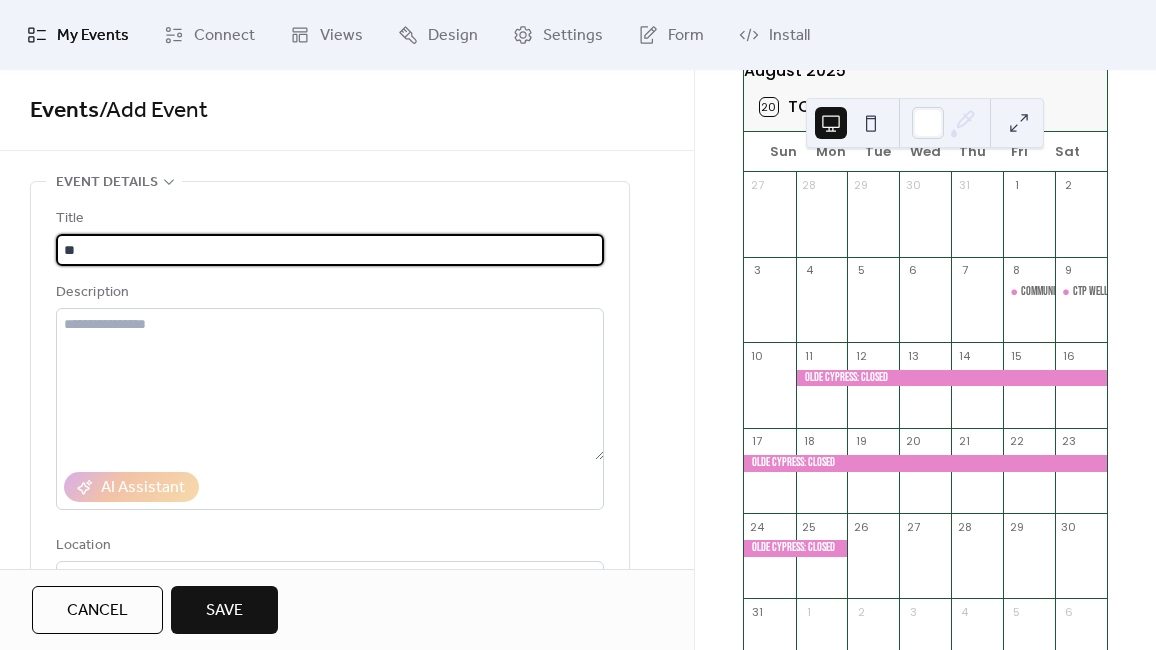 type on "*" 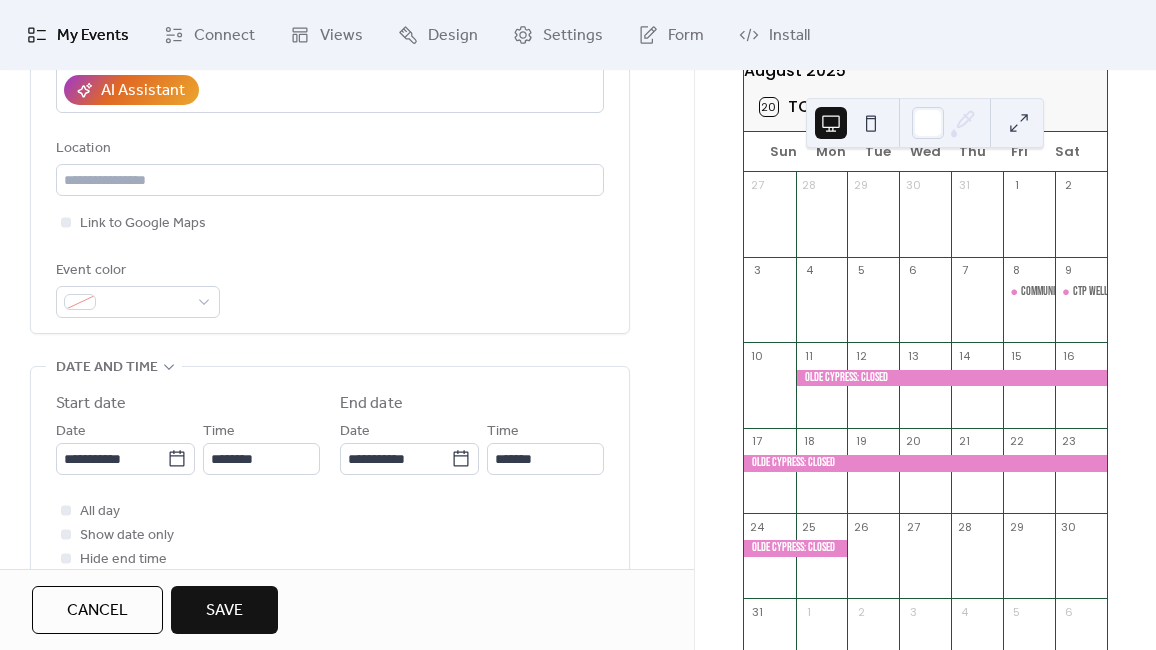 scroll, scrollTop: 405, scrollLeft: 0, axis: vertical 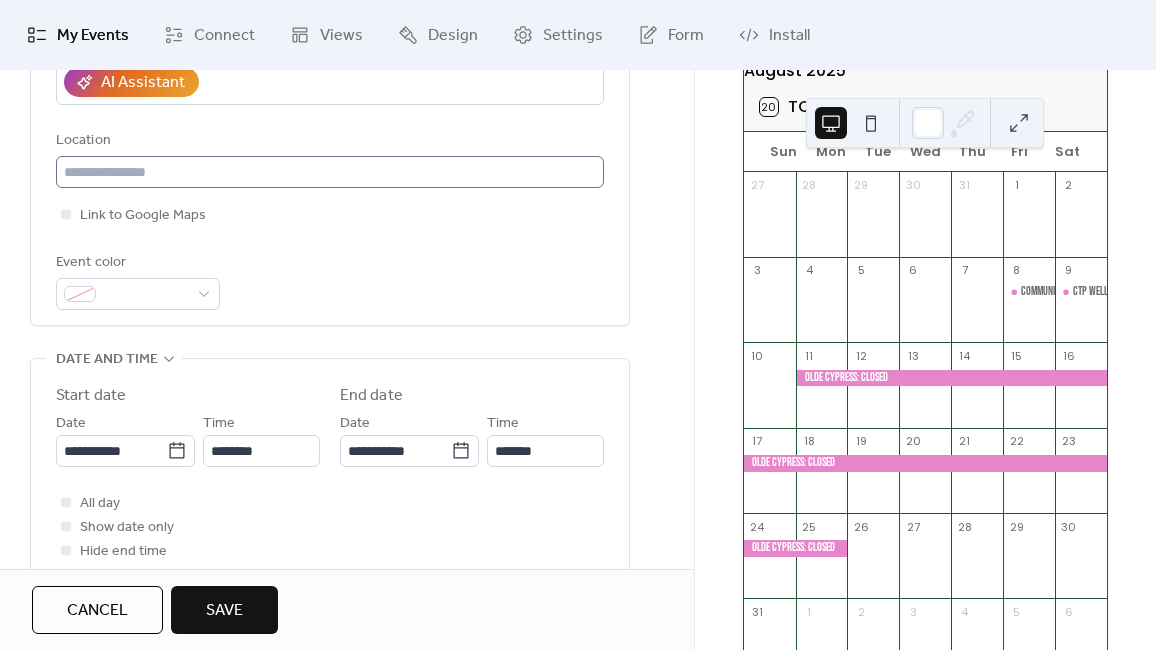 type on "**********" 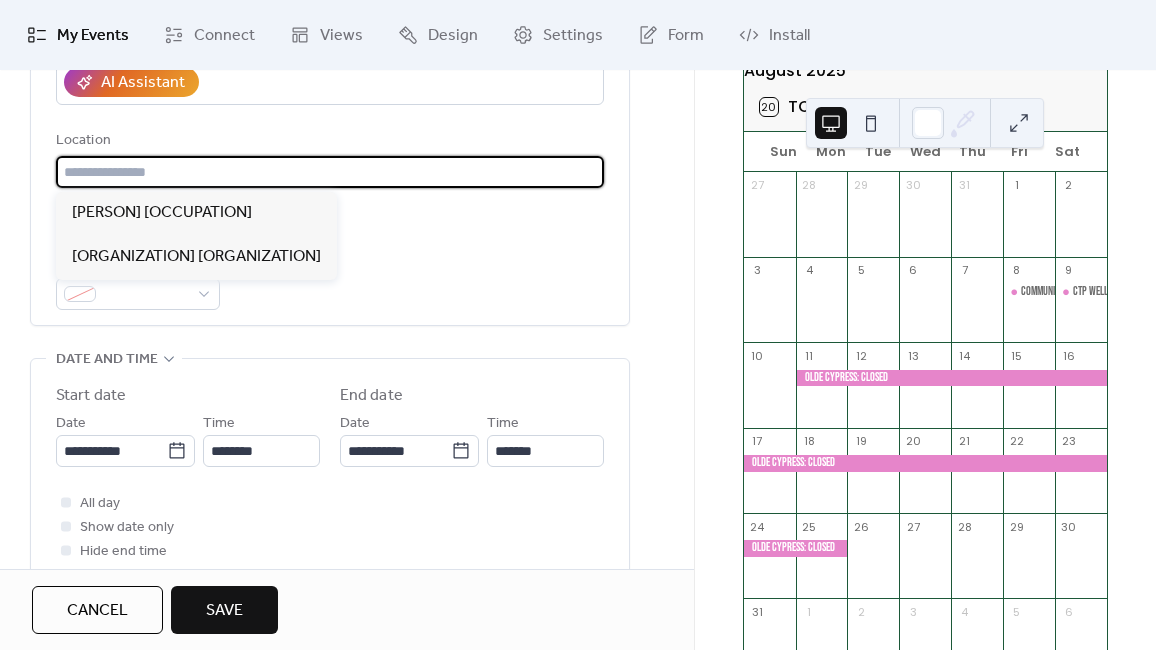 click at bounding box center (330, 172) 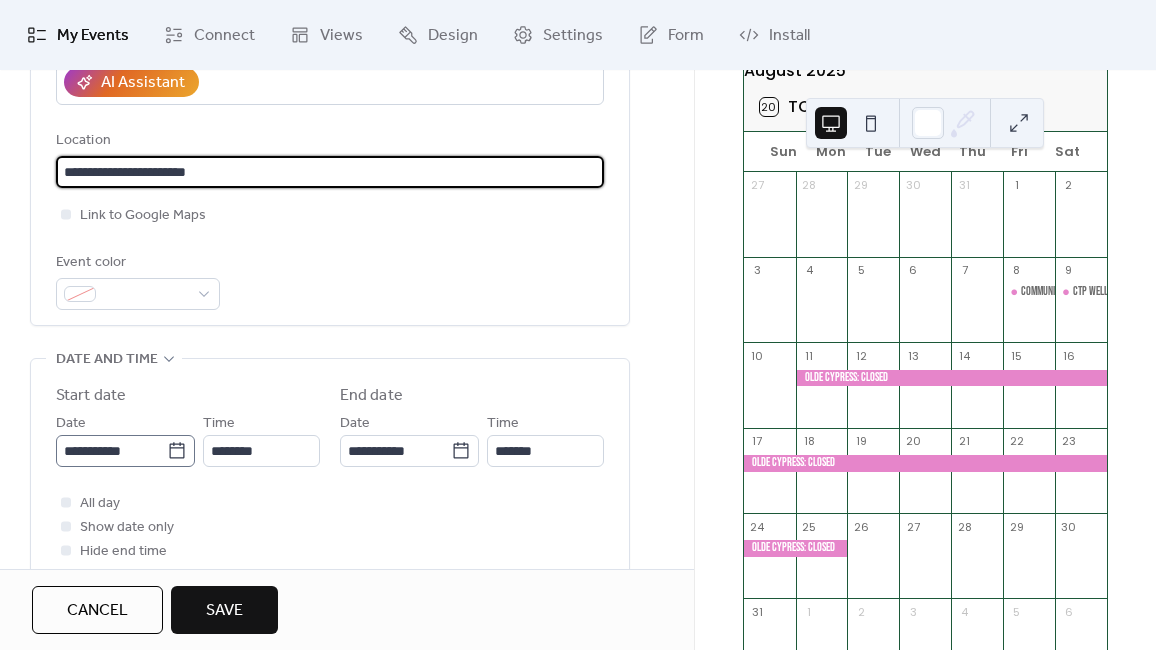 type on "**********" 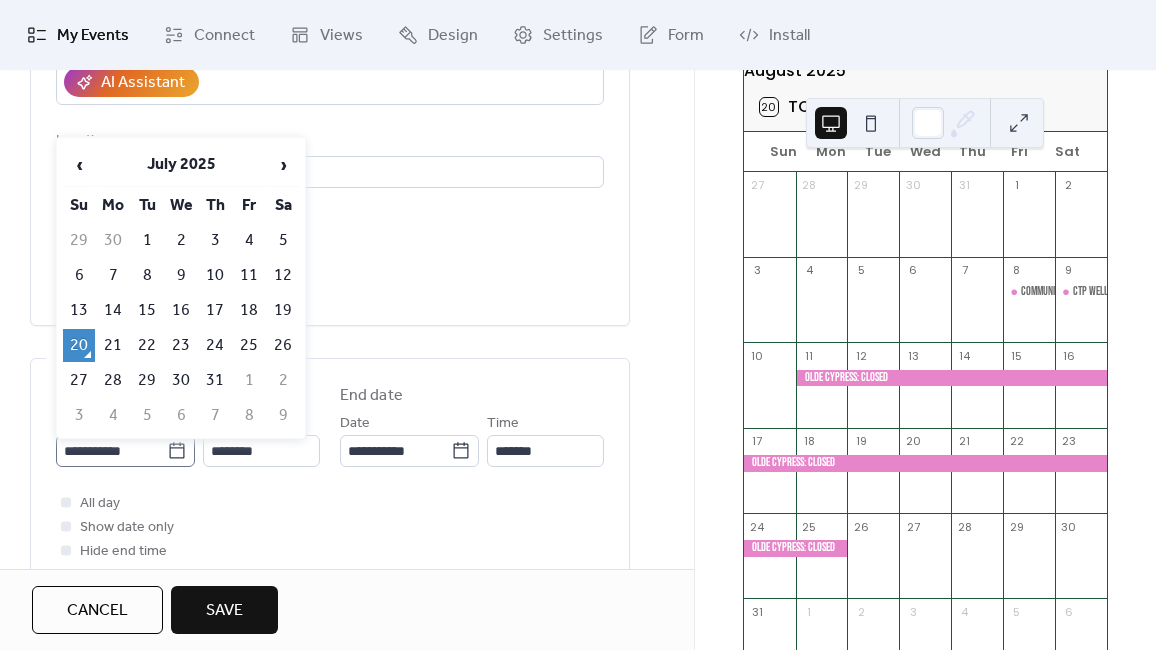 click 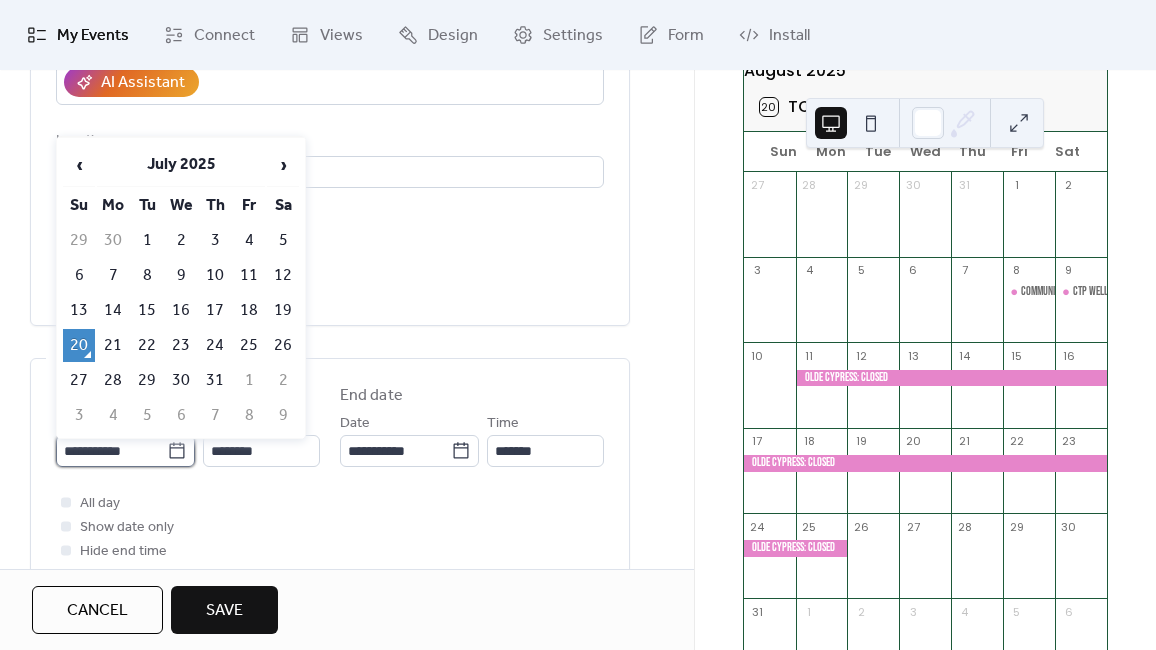 click on "**********" at bounding box center (111, 451) 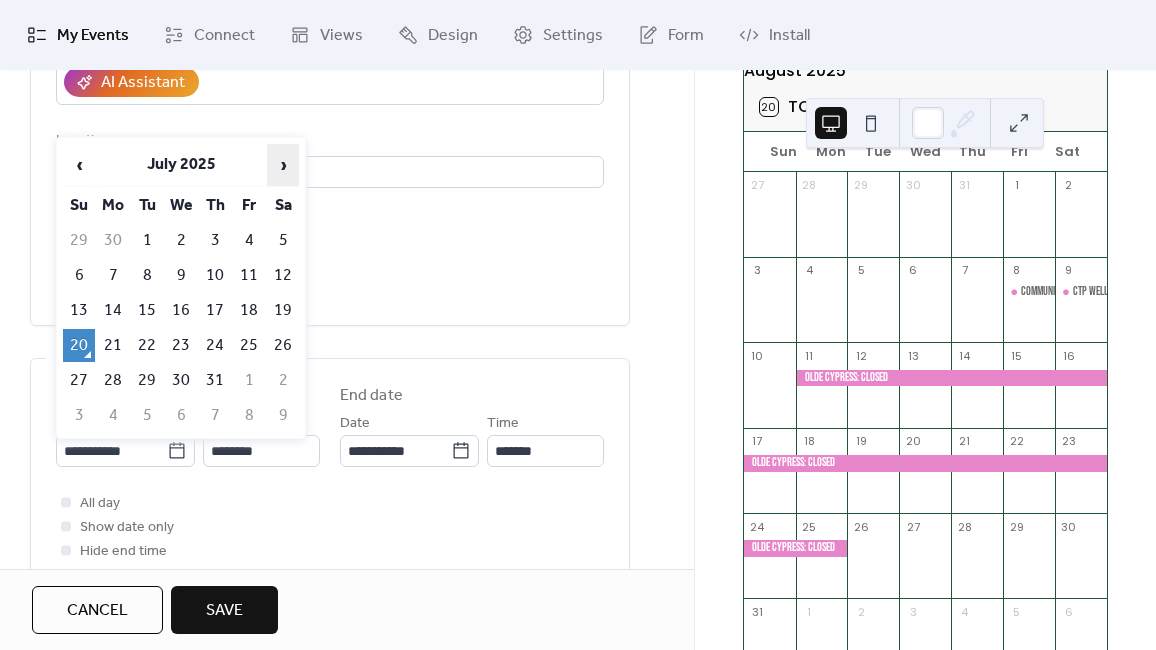 click on "›" at bounding box center [283, 165] 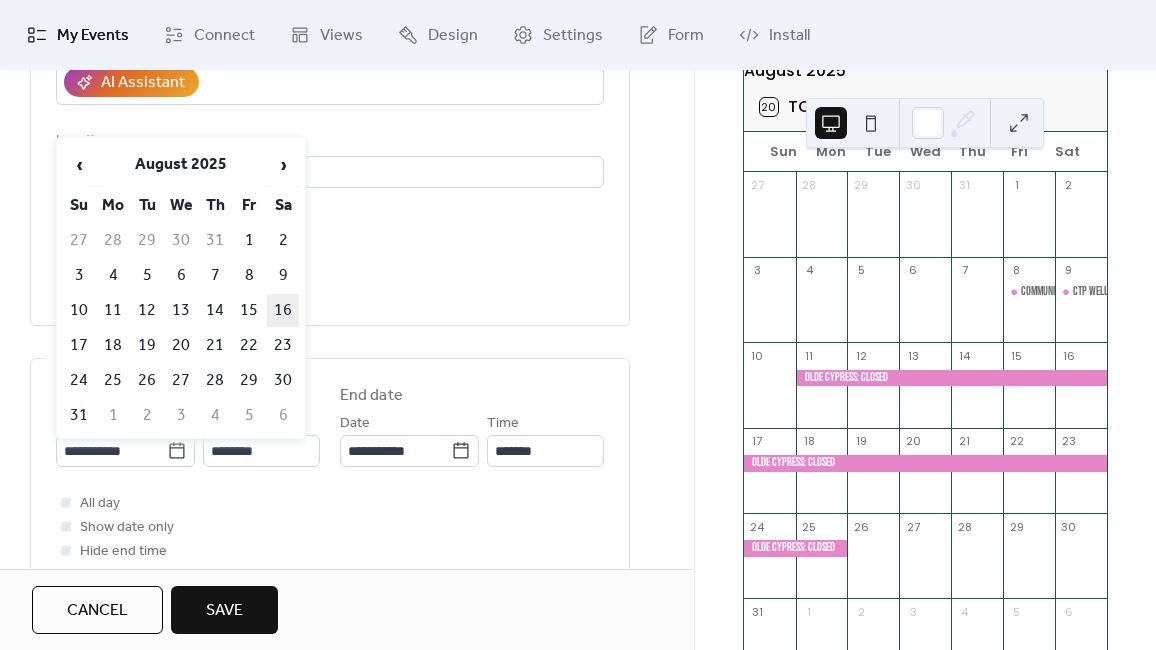 click on "16" at bounding box center (283, 310) 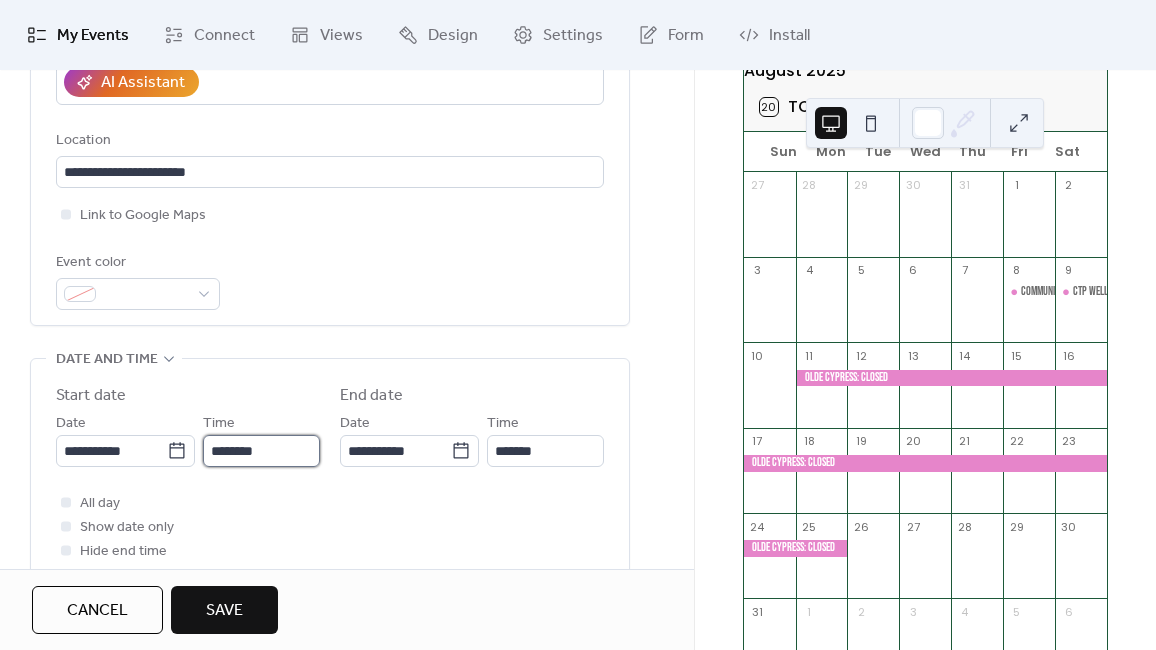 click on "********" at bounding box center [261, 451] 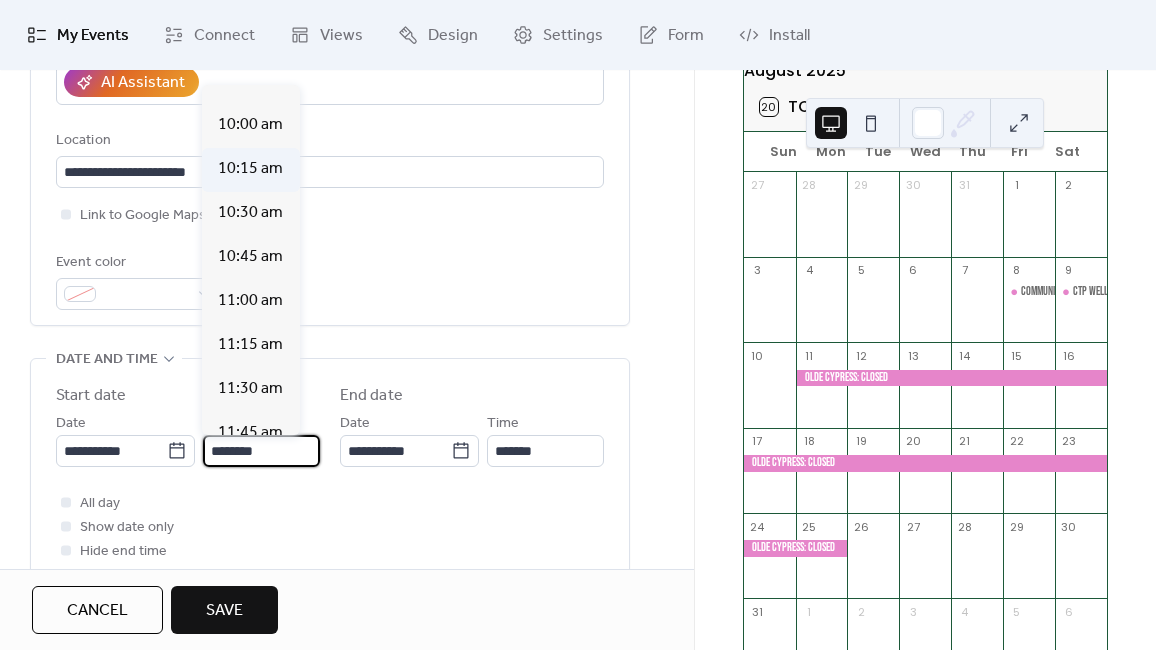 scroll, scrollTop: 1728, scrollLeft: 0, axis: vertical 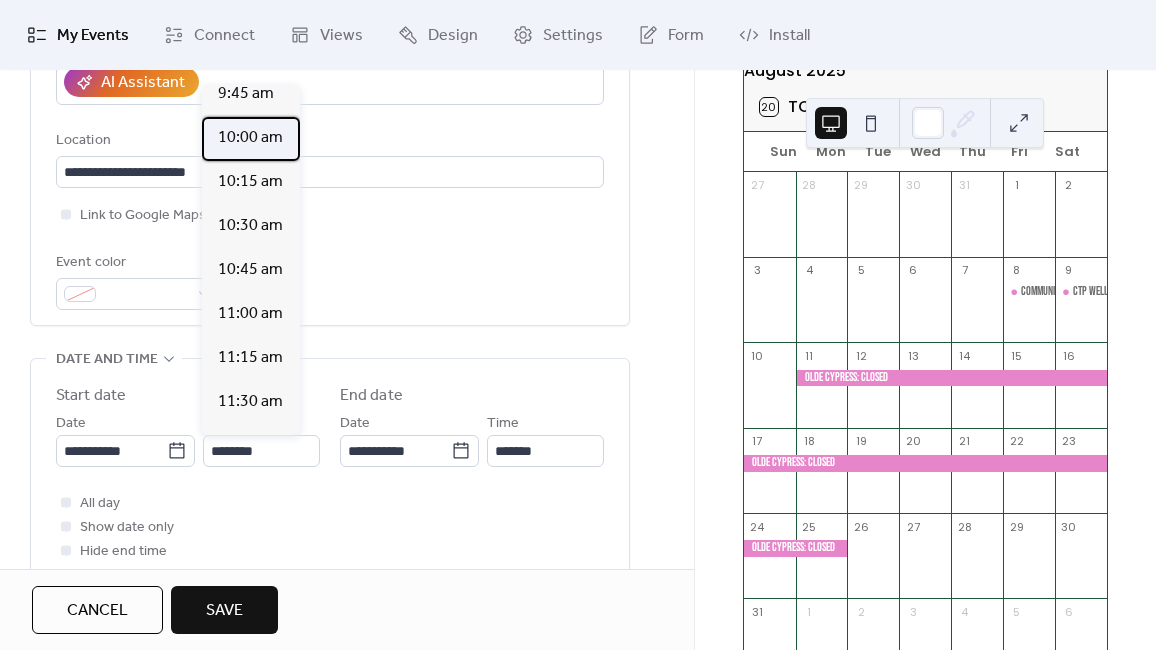 click on "10:00 am" at bounding box center (250, 138) 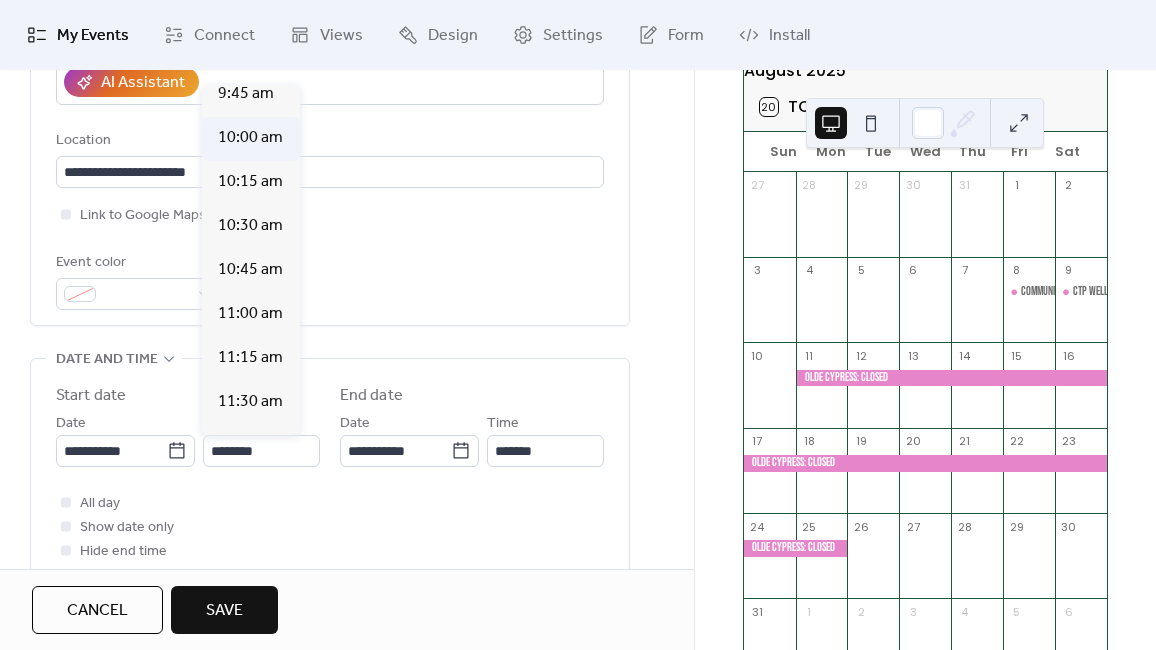 type on "********" 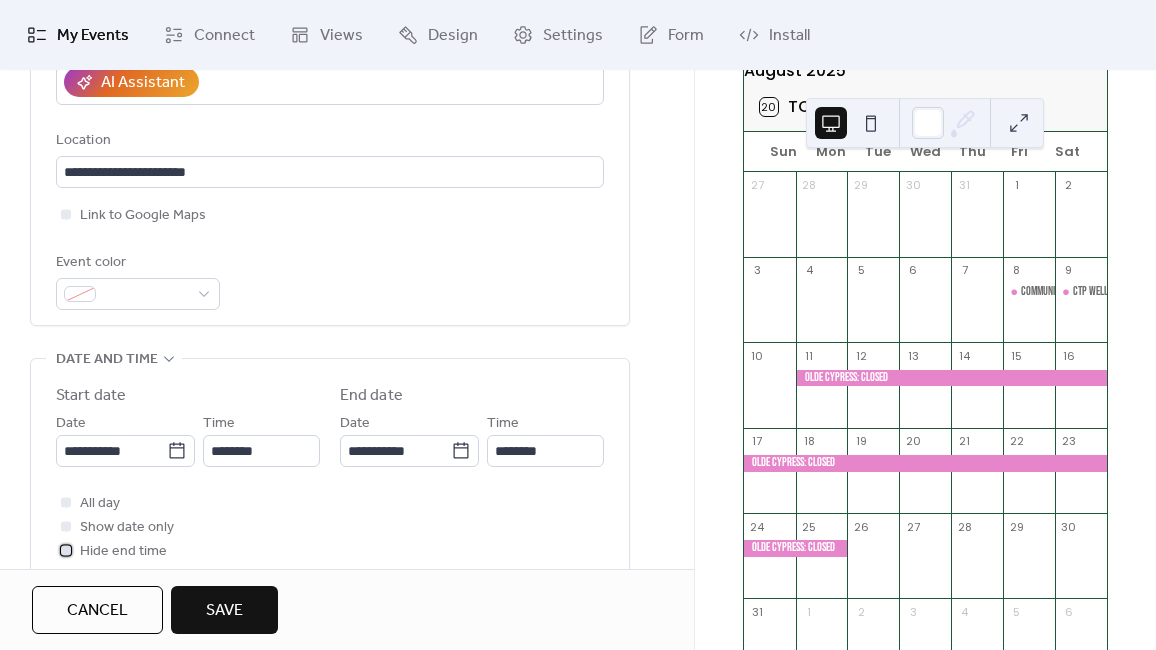 click on "Hide end time" at bounding box center [123, 552] 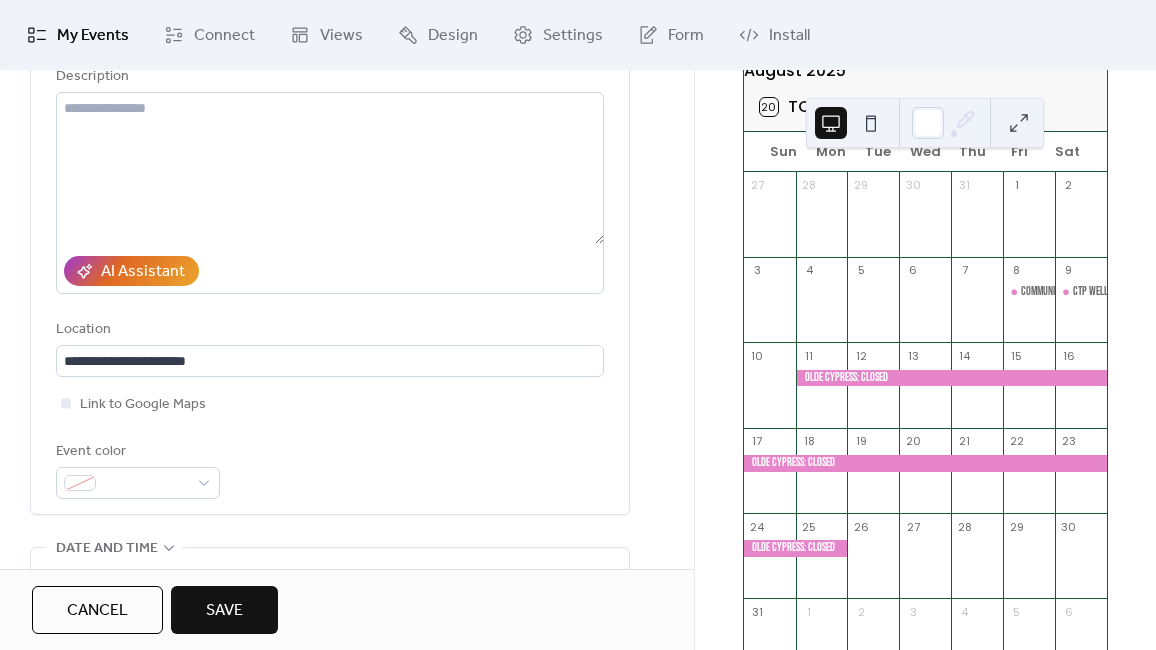 scroll, scrollTop: 19, scrollLeft: 0, axis: vertical 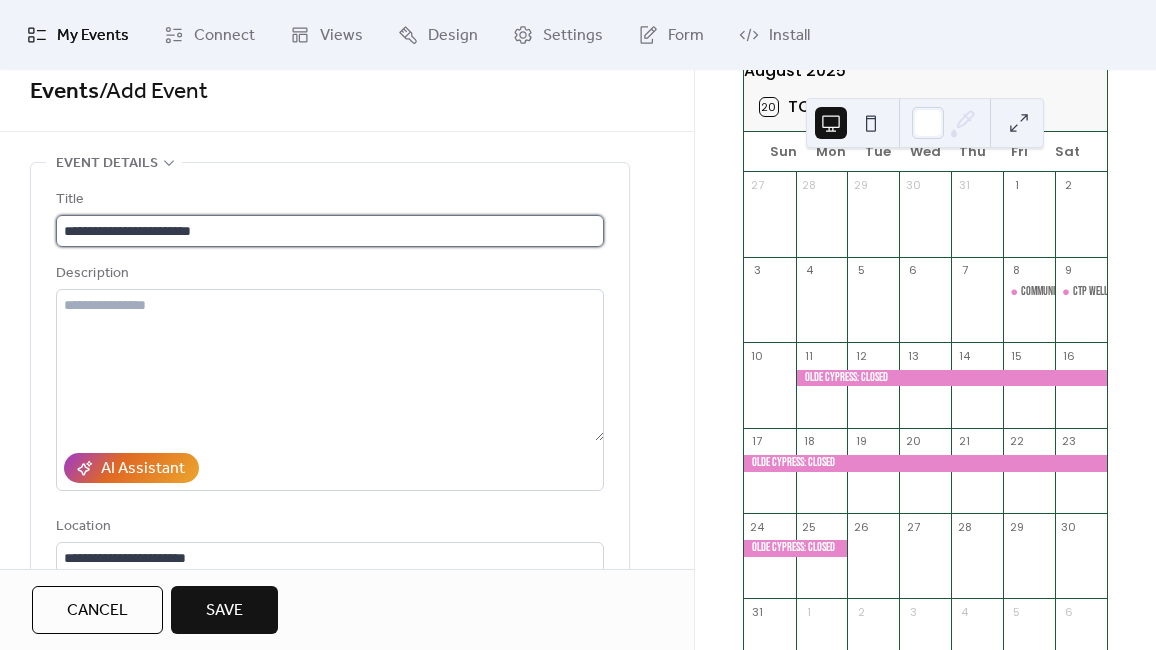 click on "**********" at bounding box center (330, 231) 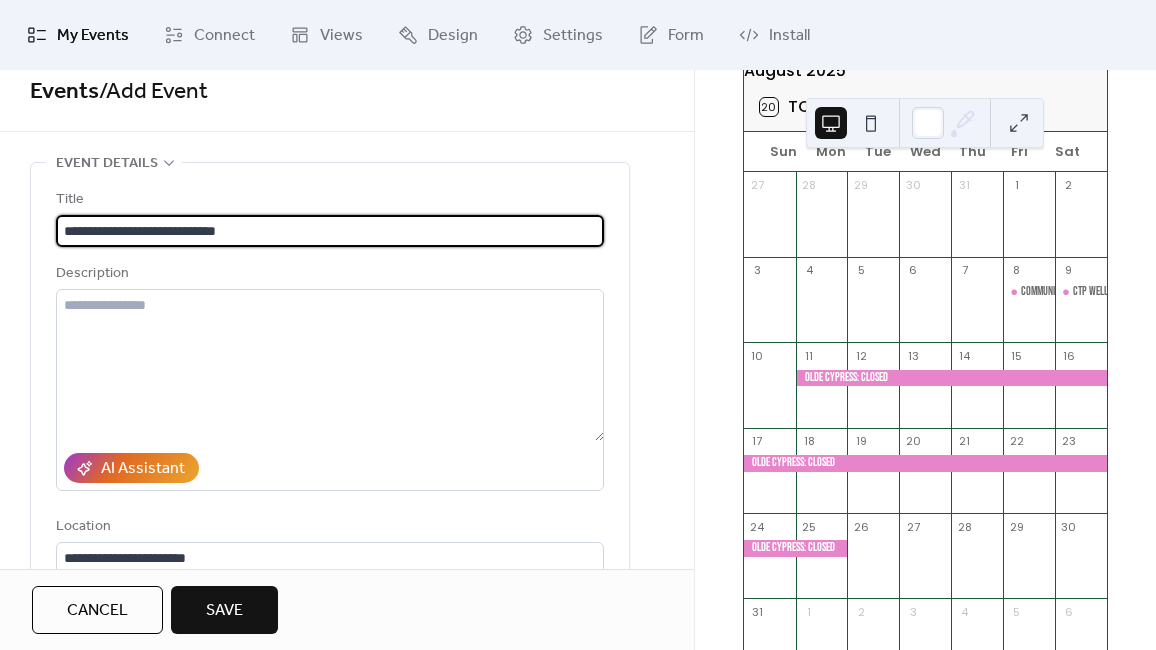 type on "**********" 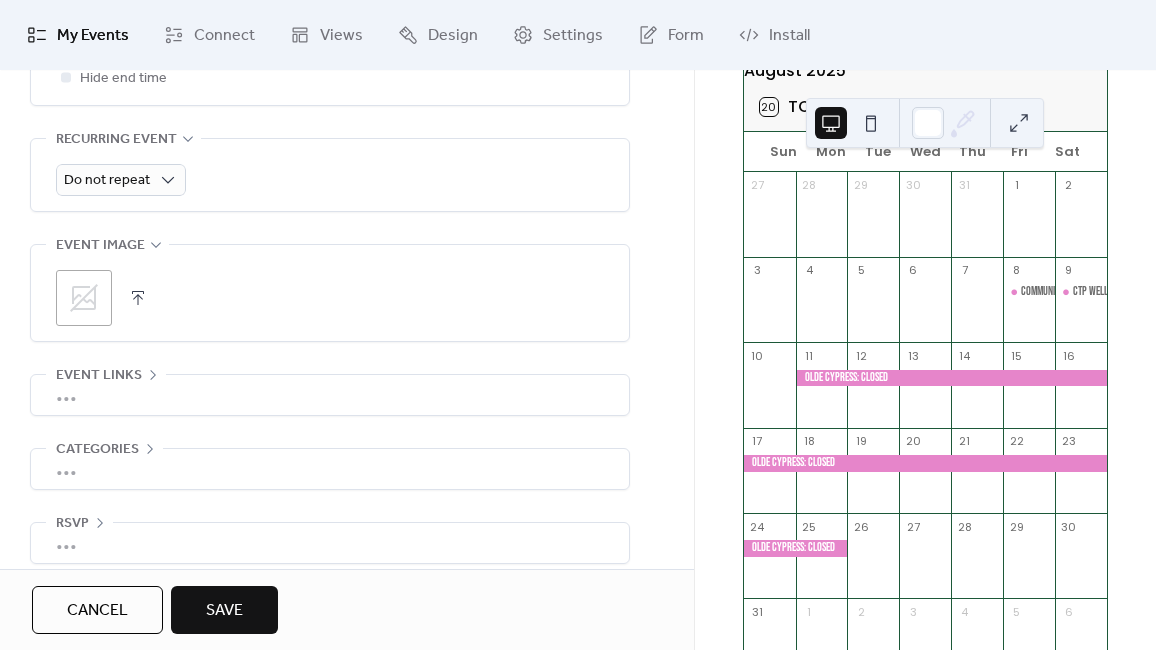 scroll, scrollTop: 886, scrollLeft: 0, axis: vertical 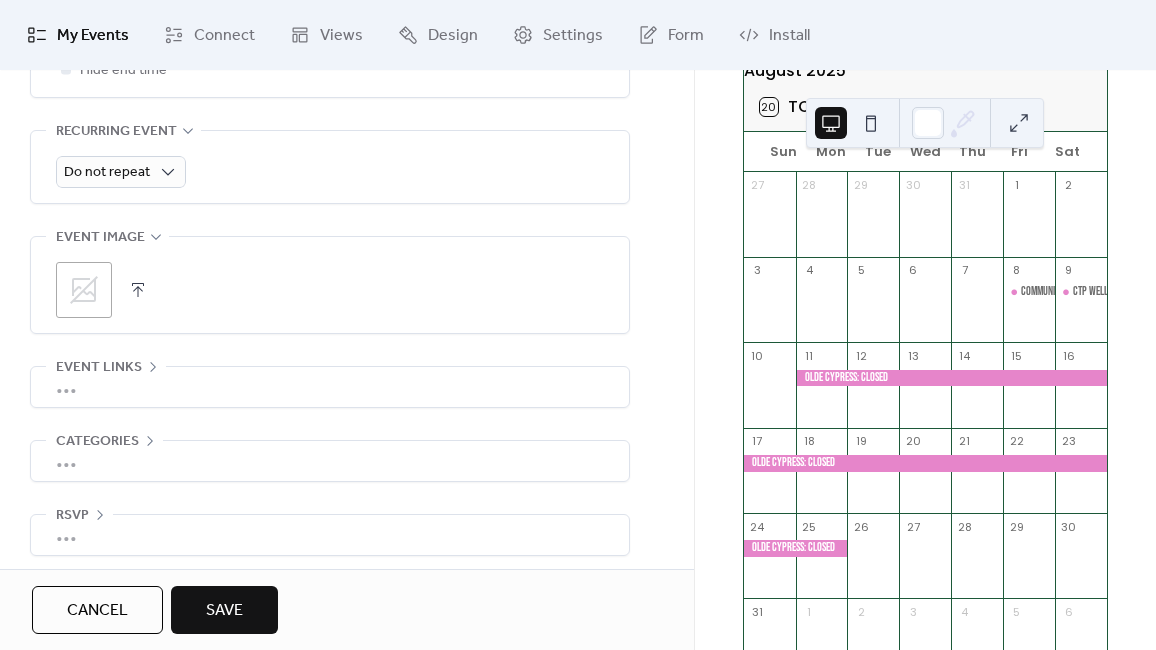 click on "Save" at bounding box center [224, 611] 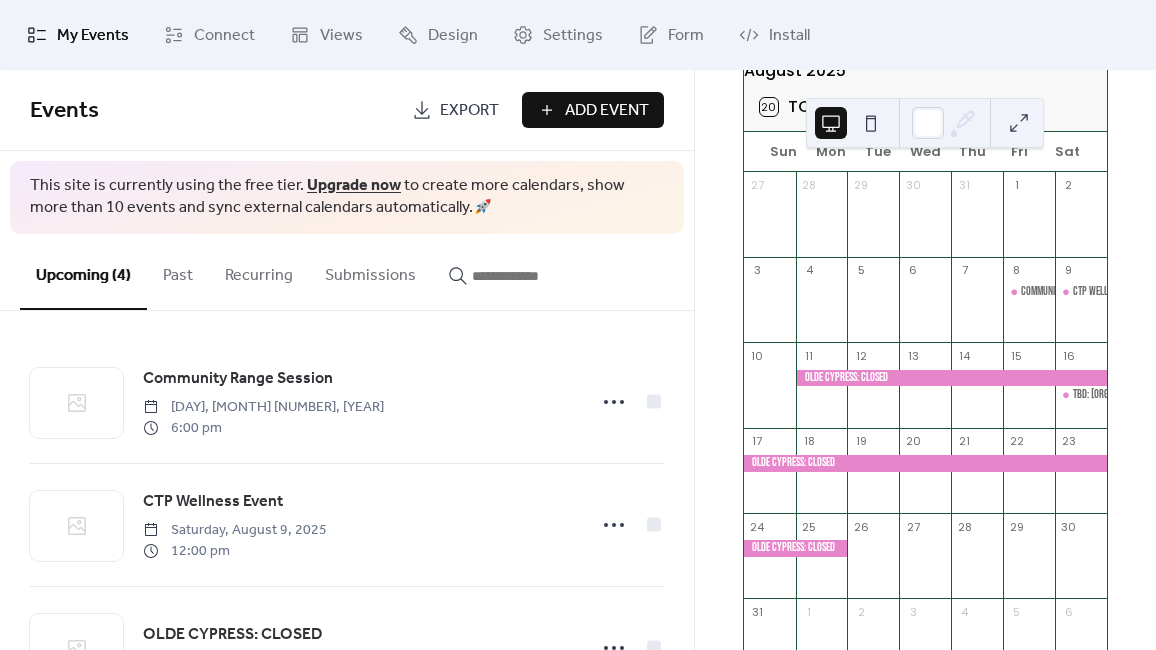click on "Add Event" at bounding box center [607, 111] 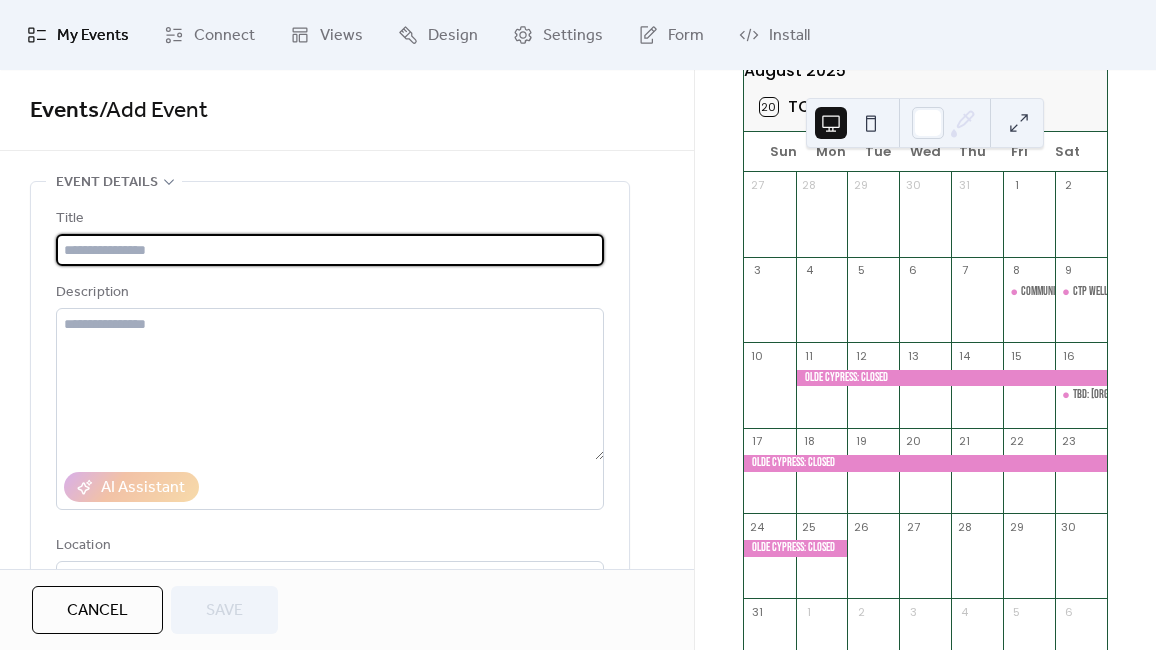 click at bounding box center (330, 250) 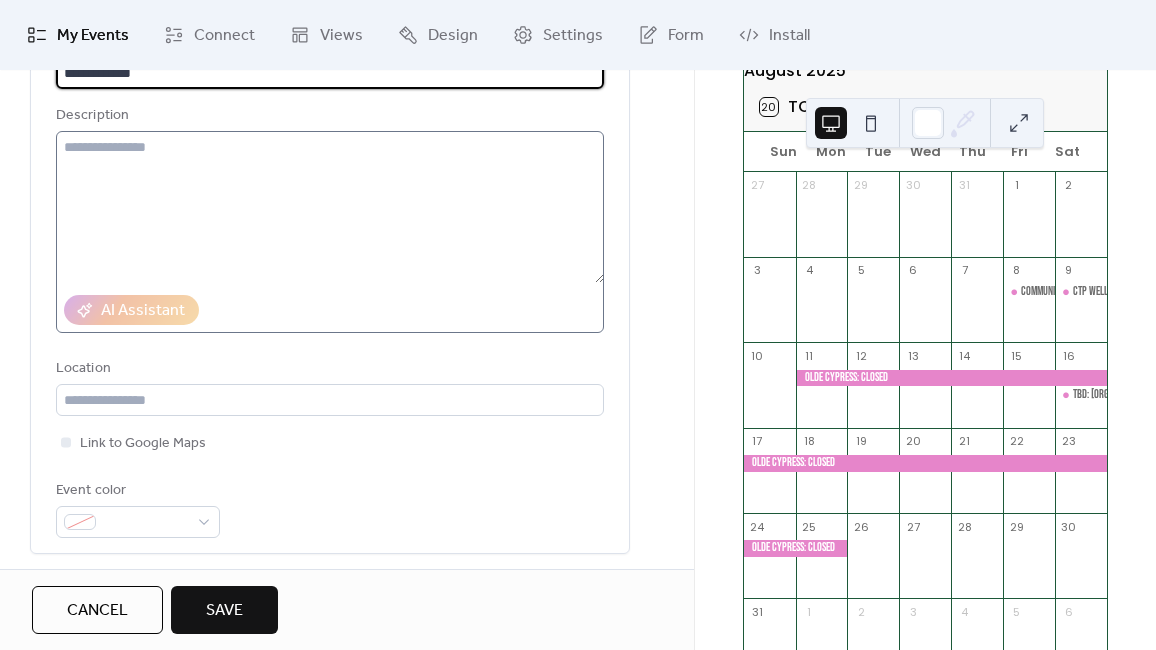 scroll, scrollTop: 220, scrollLeft: 0, axis: vertical 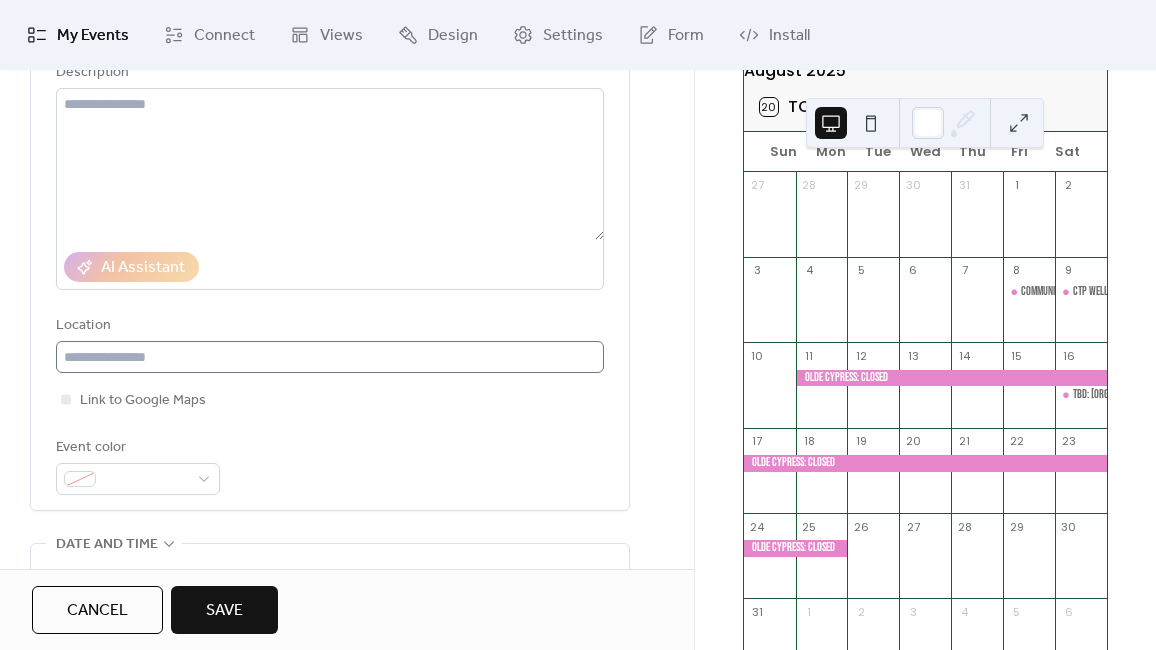 type on "**********" 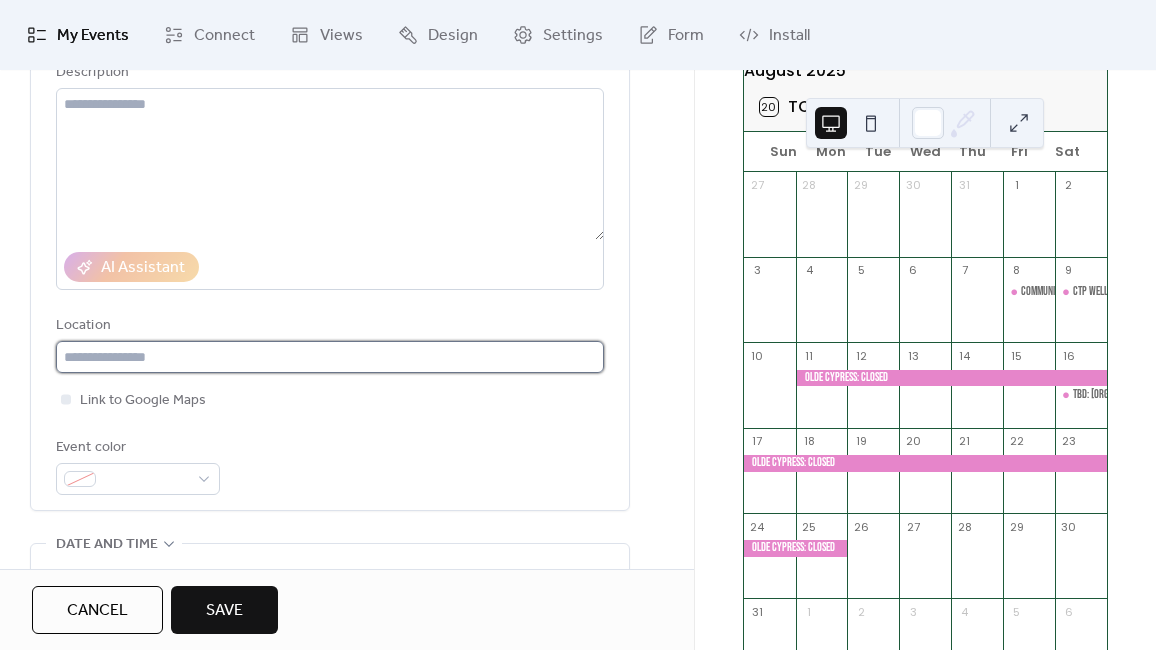 click at bounding box center (330, 357) 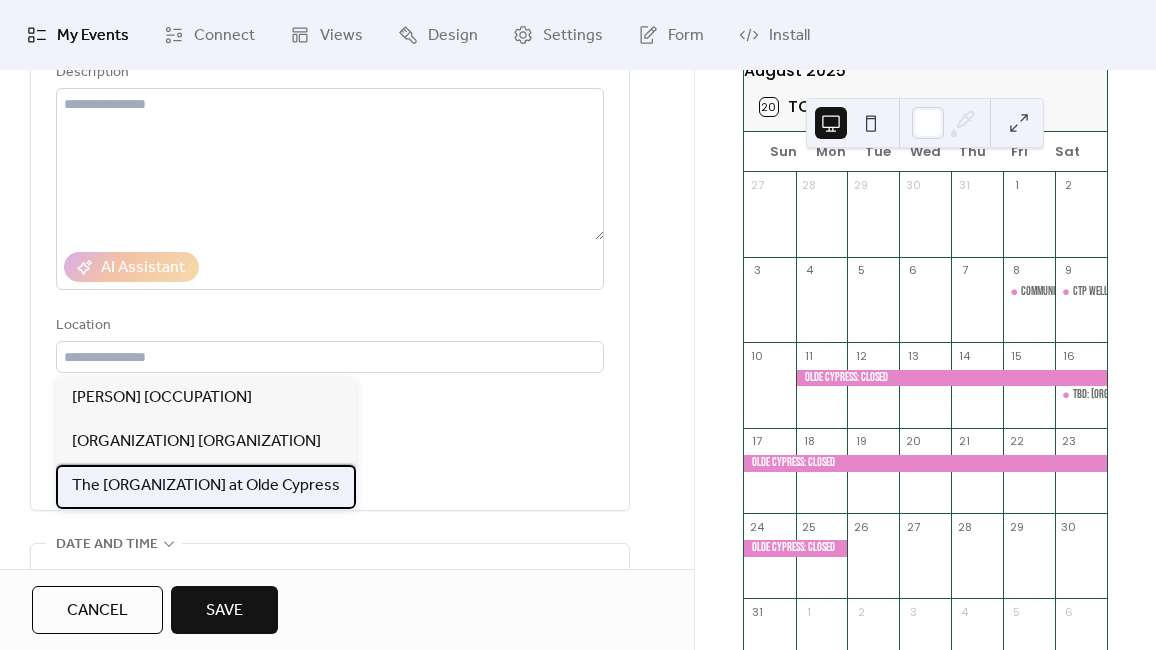 click on "The [ORGANIZATION] at Olde Cypress" at bounding box center [206, 486] 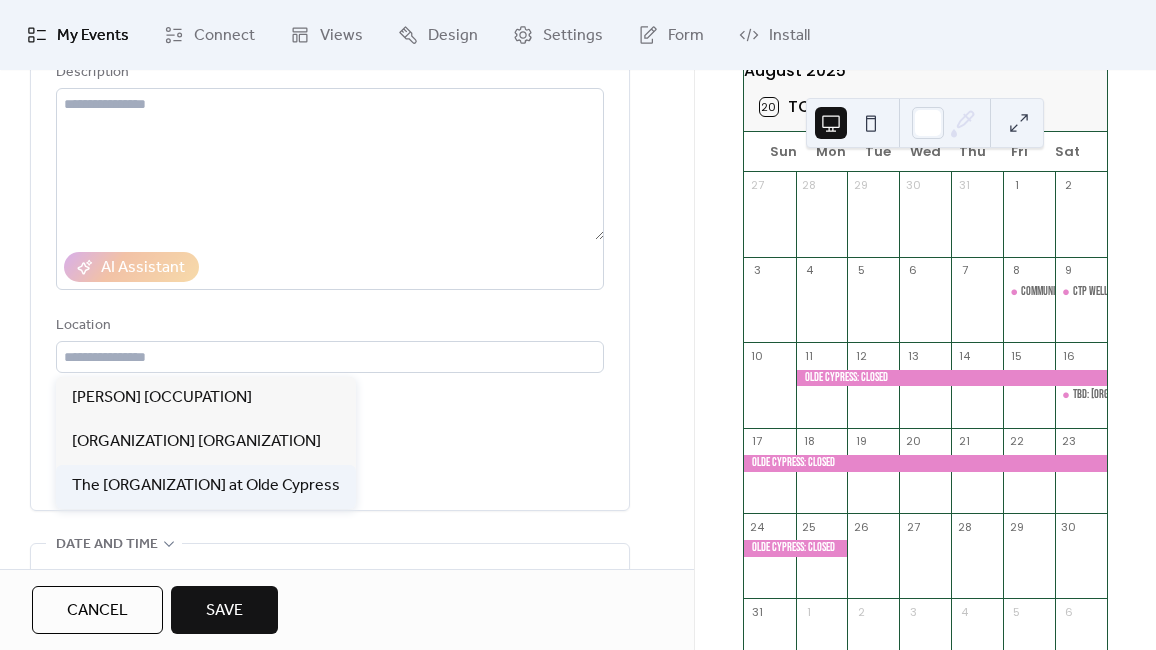 type on "**********" 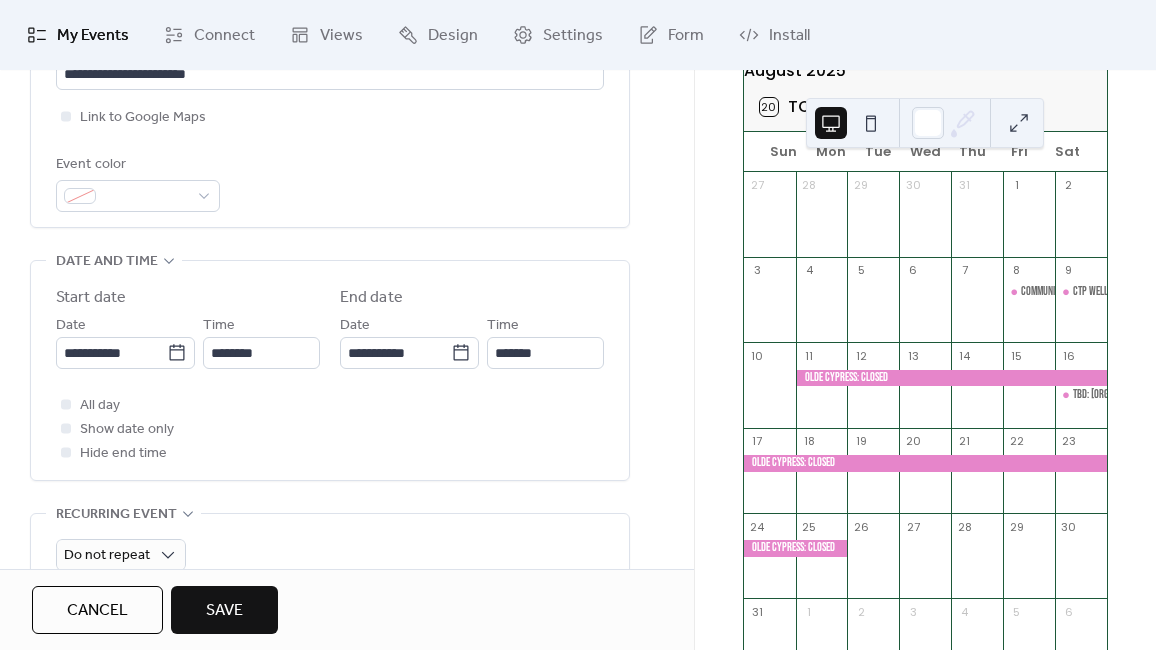 scroll, scrollTop: 538, scrollLeft: 0, axis: vertical 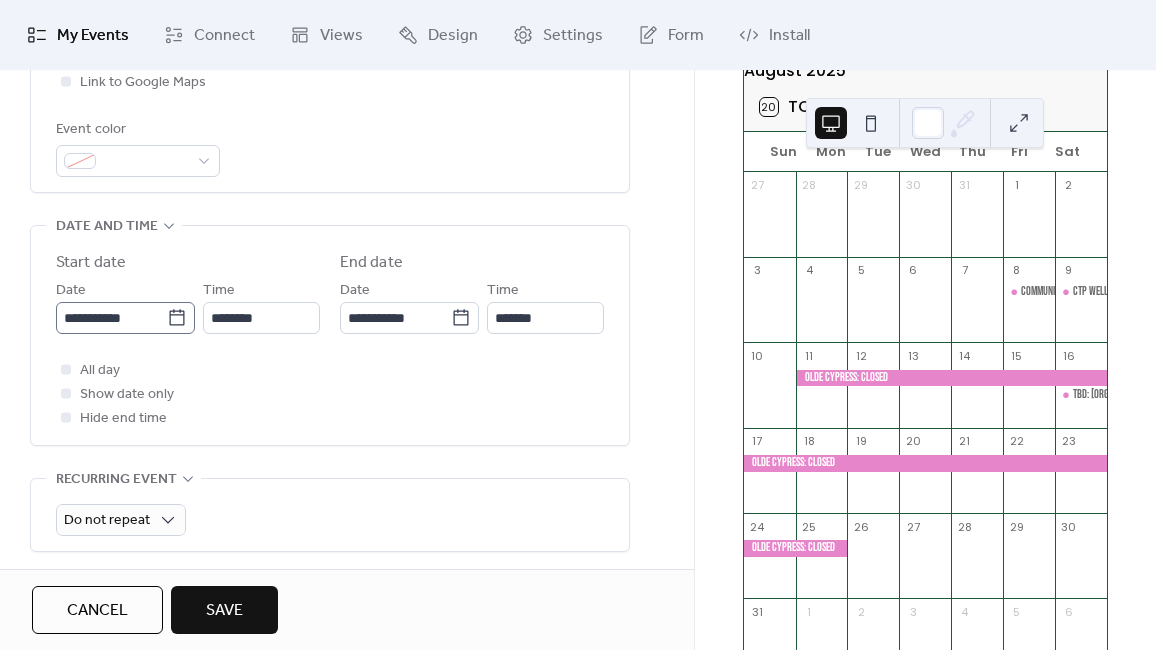 click 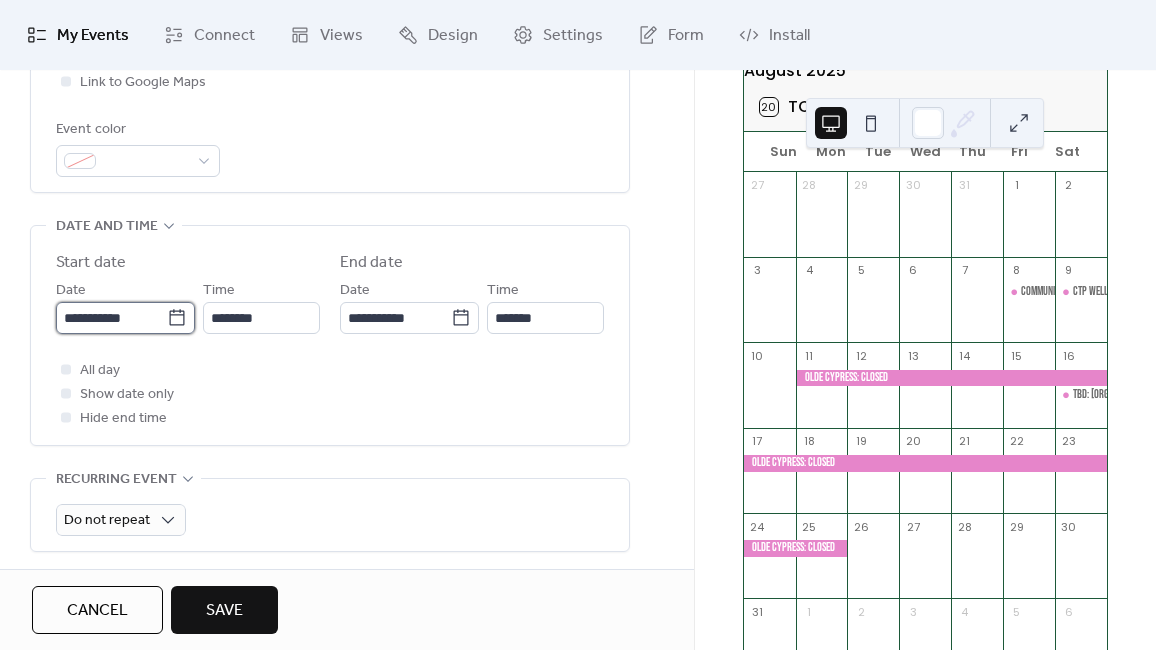 click on "**********" at bounding box center (111, 318) 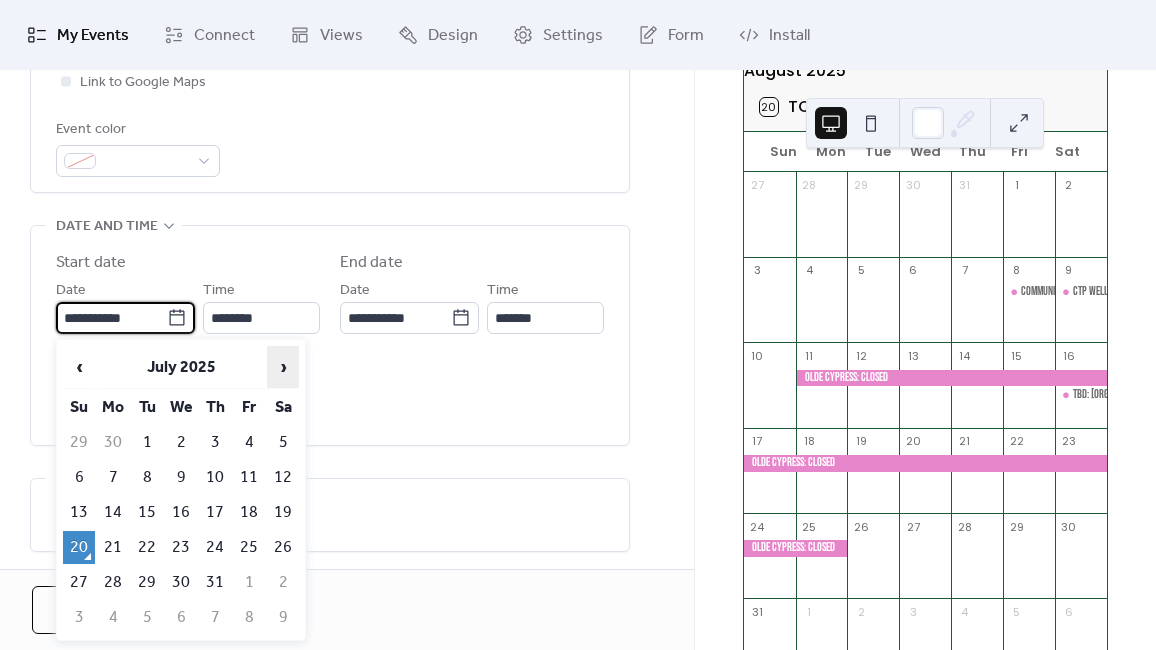 click on "›" at bounding box center (283, 367) 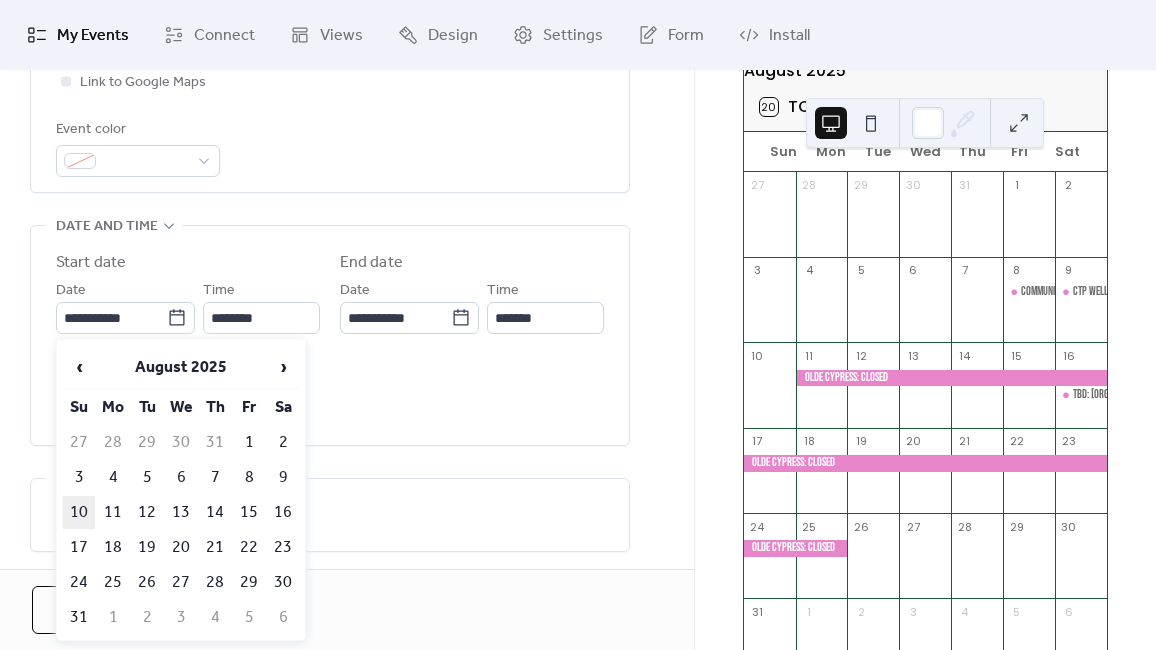 click on "10" at bounding box center [79, 512] 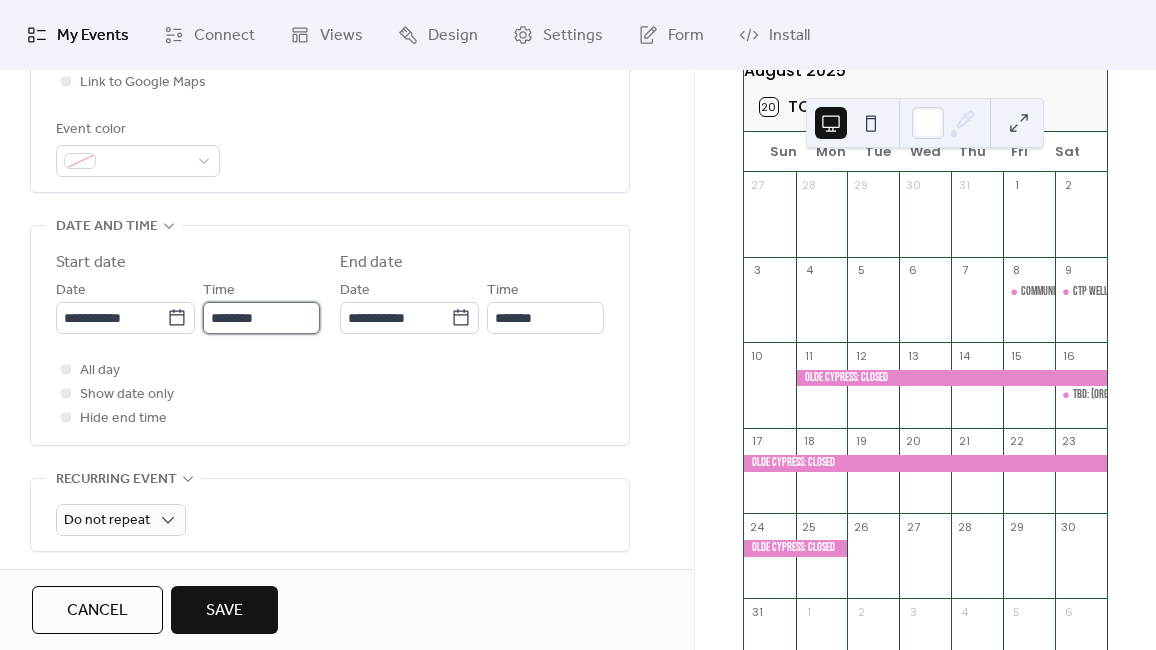 click on "********" at bounding box center (261, 318) 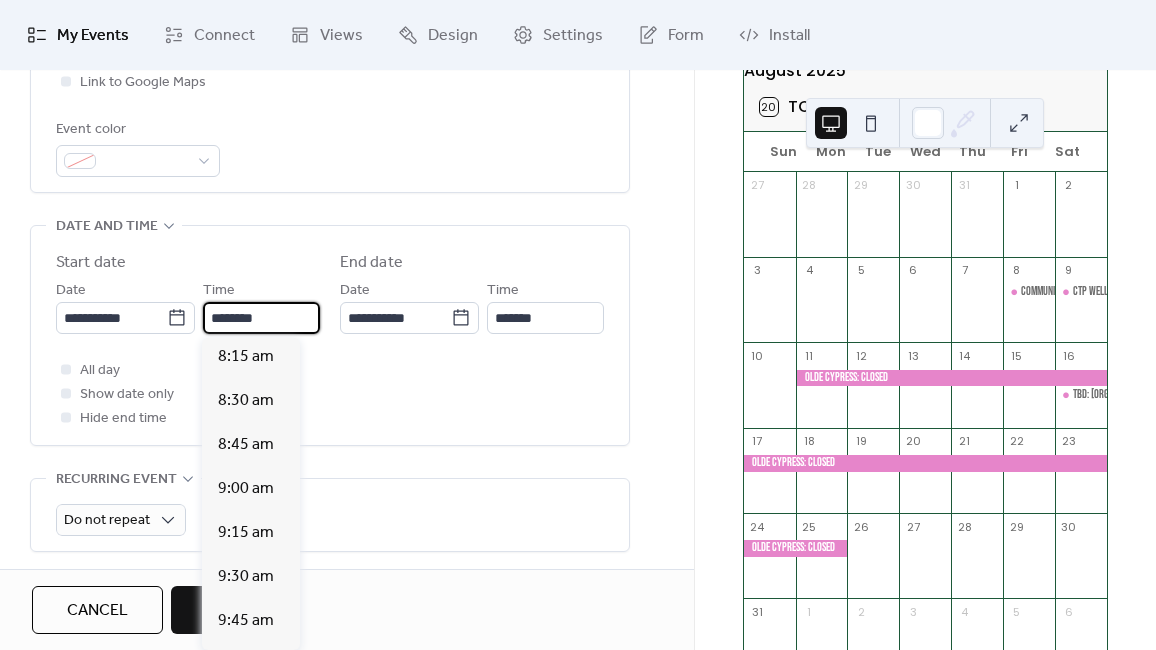 scroll, scrollTop: 1455, scrollLeft: 0, axis: vertical 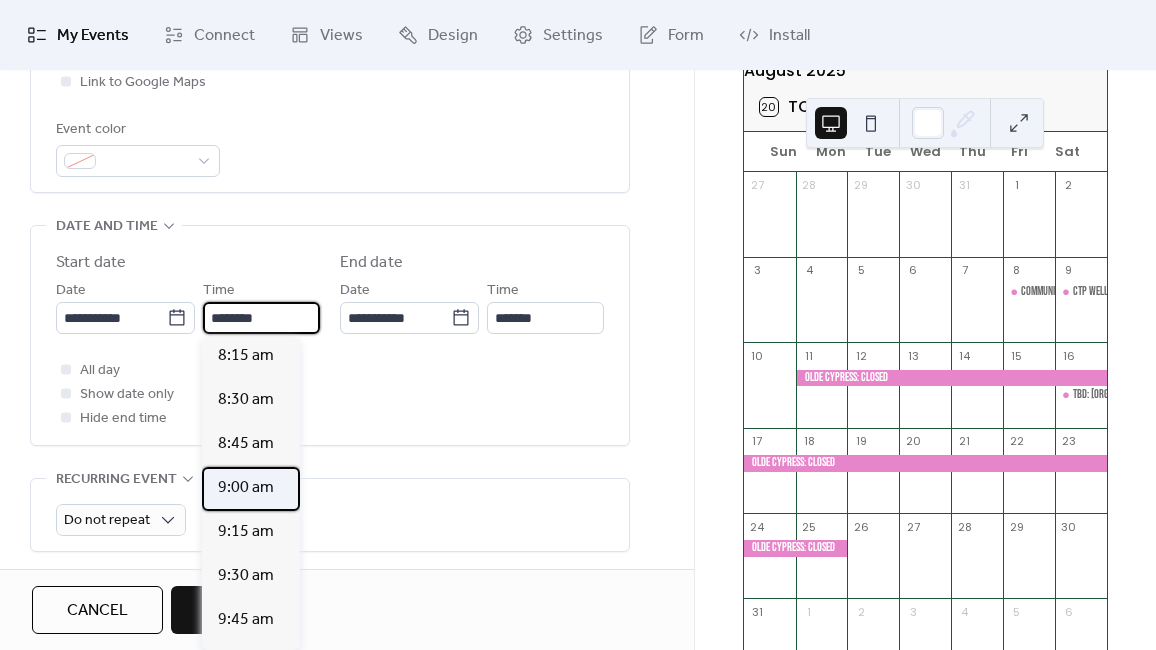click on "9:00 am" at bounding box center (246, 488) 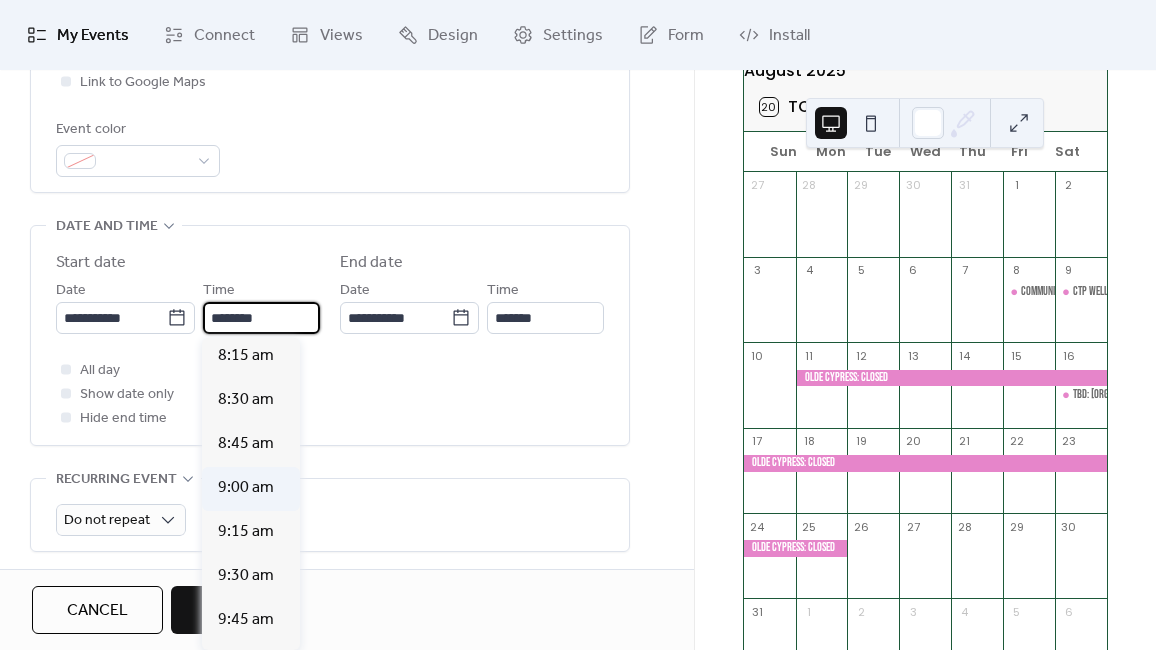 type on "*******" 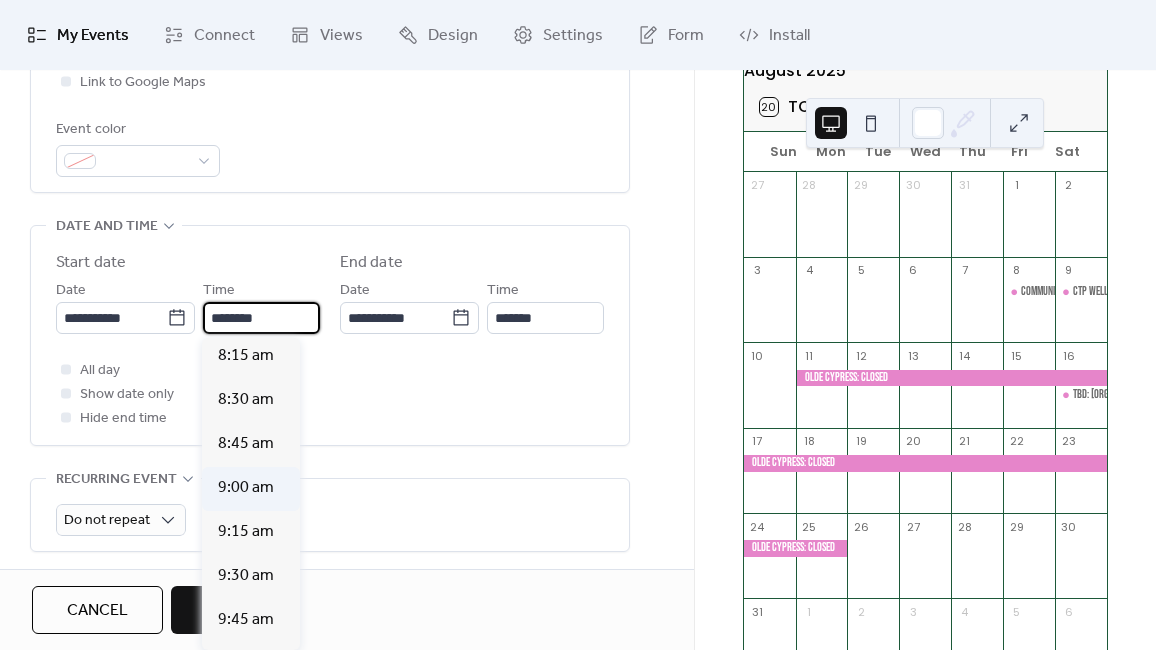 type on "********" 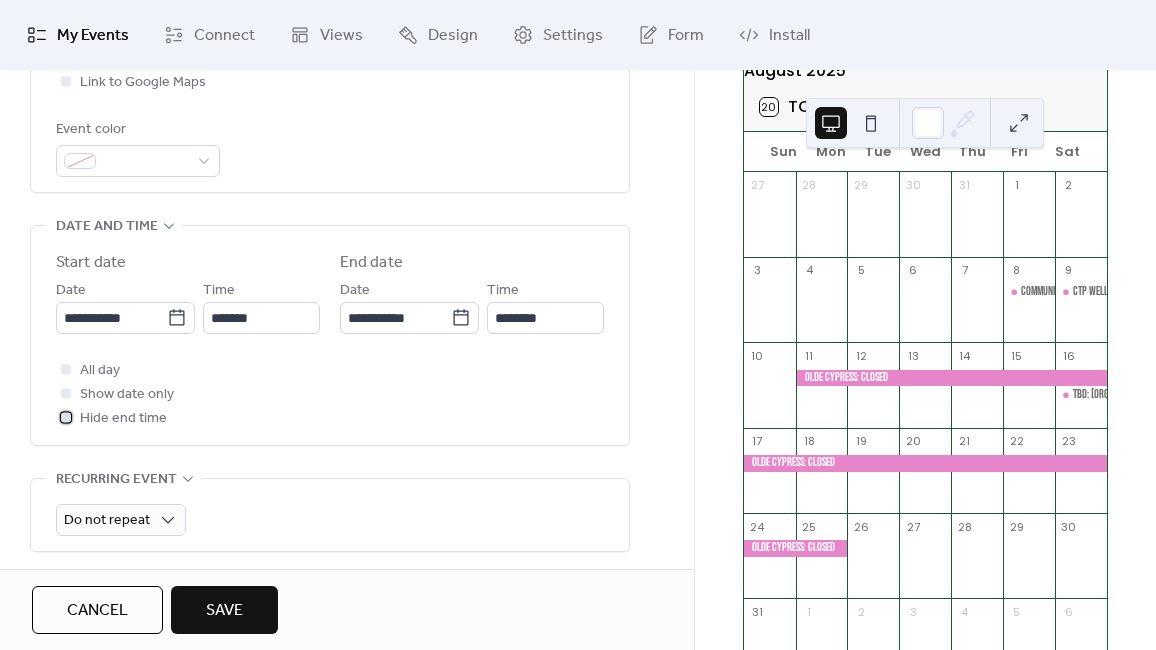 click on "Hide end time" at bounding box center (123, 419) 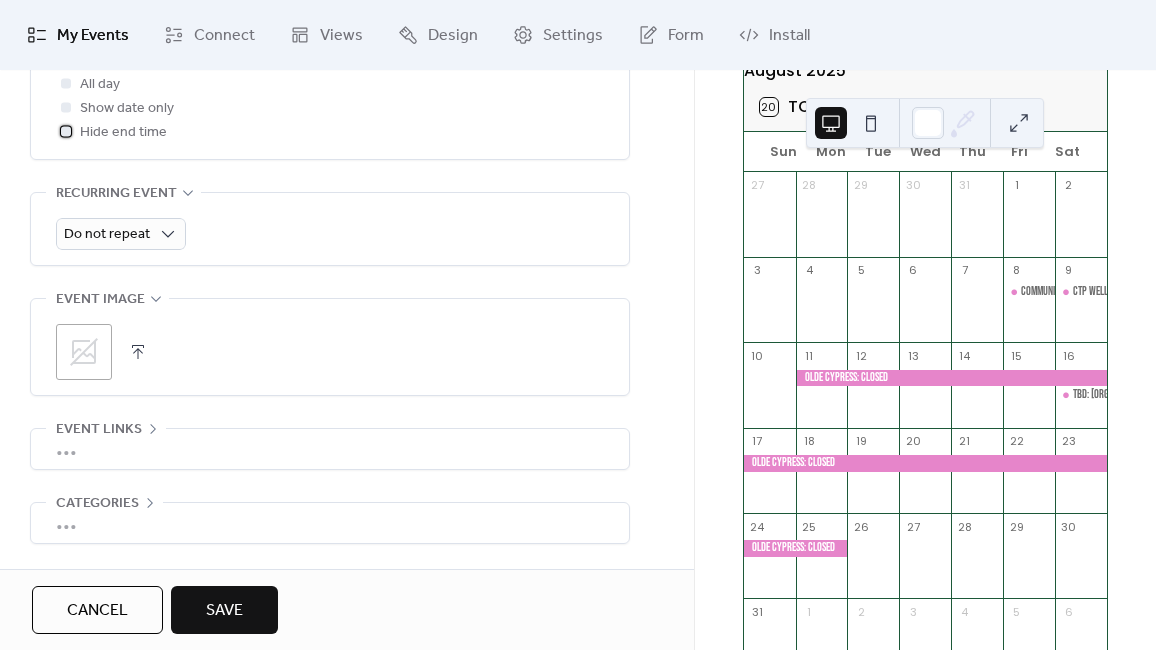 scroll, scrollTop: 830, scrollLeft: 0, axis: vertical 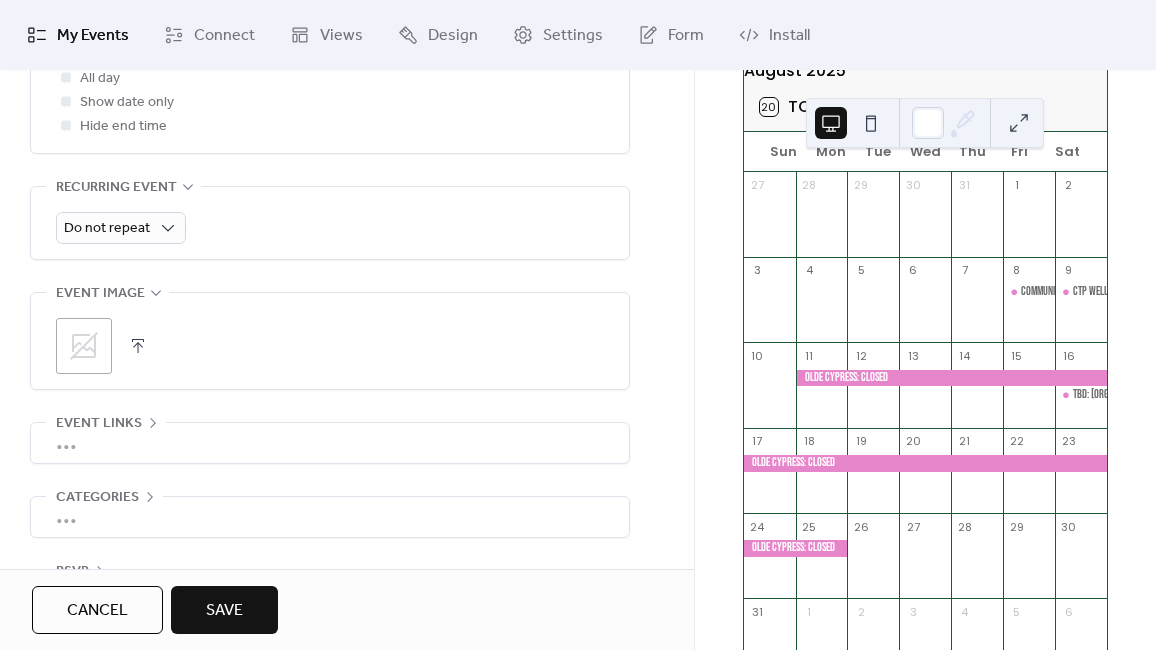 click on "Save" at bounding box center (224, 611) 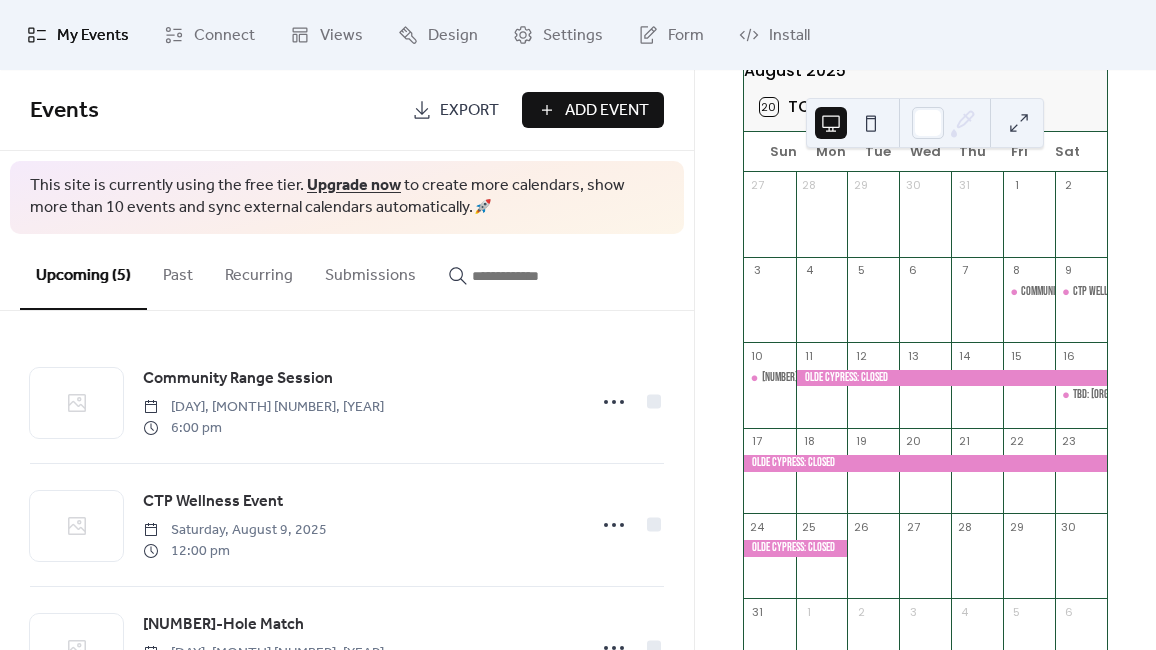 click on "Add Event" at bounding box center [607, 111] 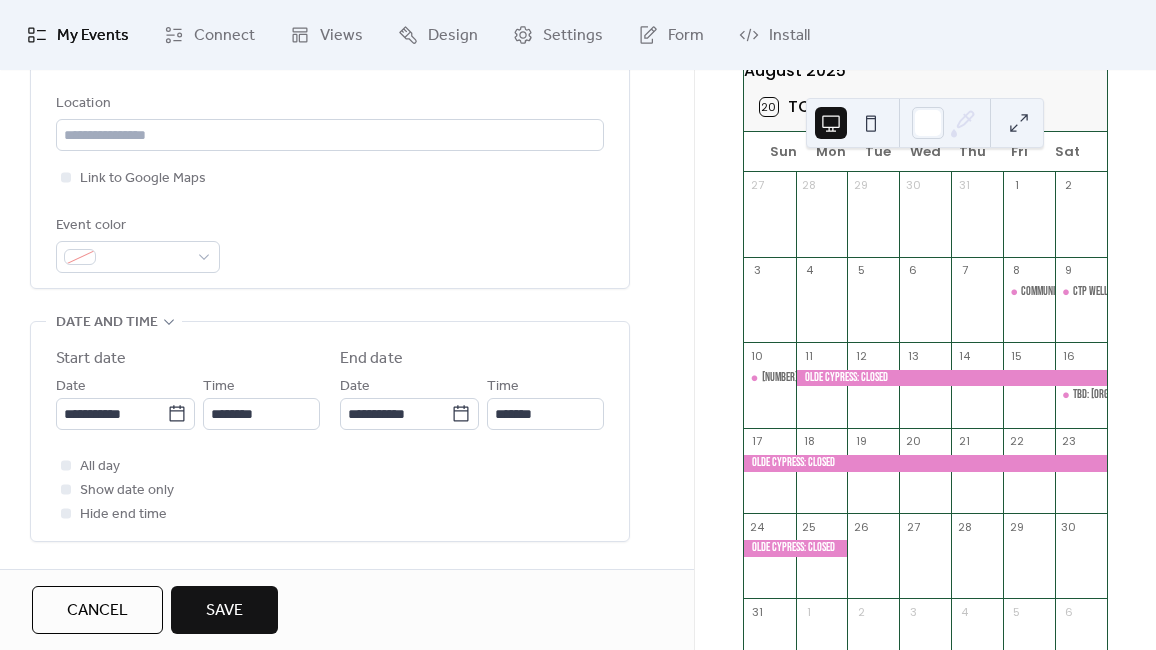 scroll, scrollTop: 443, scrollLeft: 0, axis: vertical 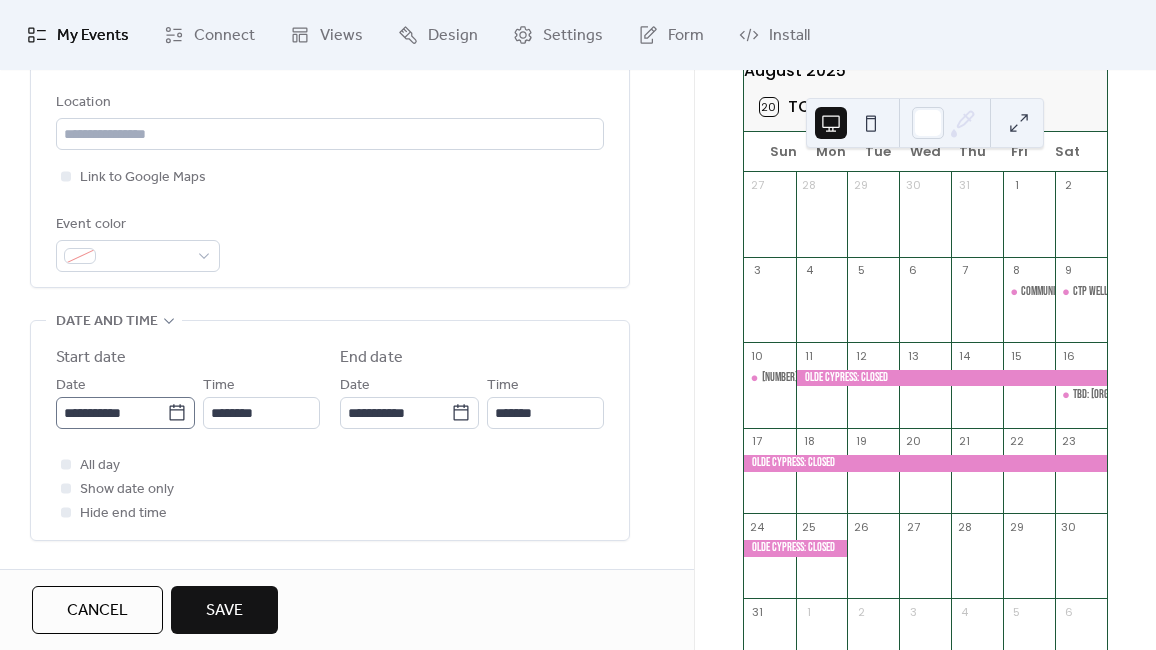 type on "**********" 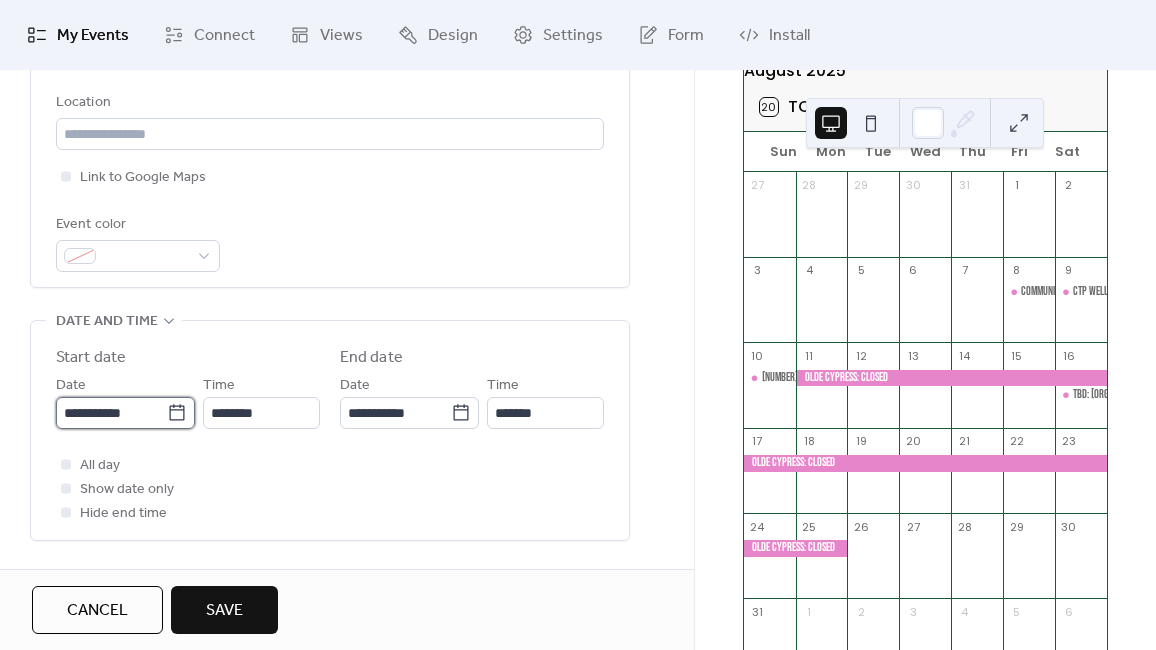 click on "**********" at bounding box center (111, 413) 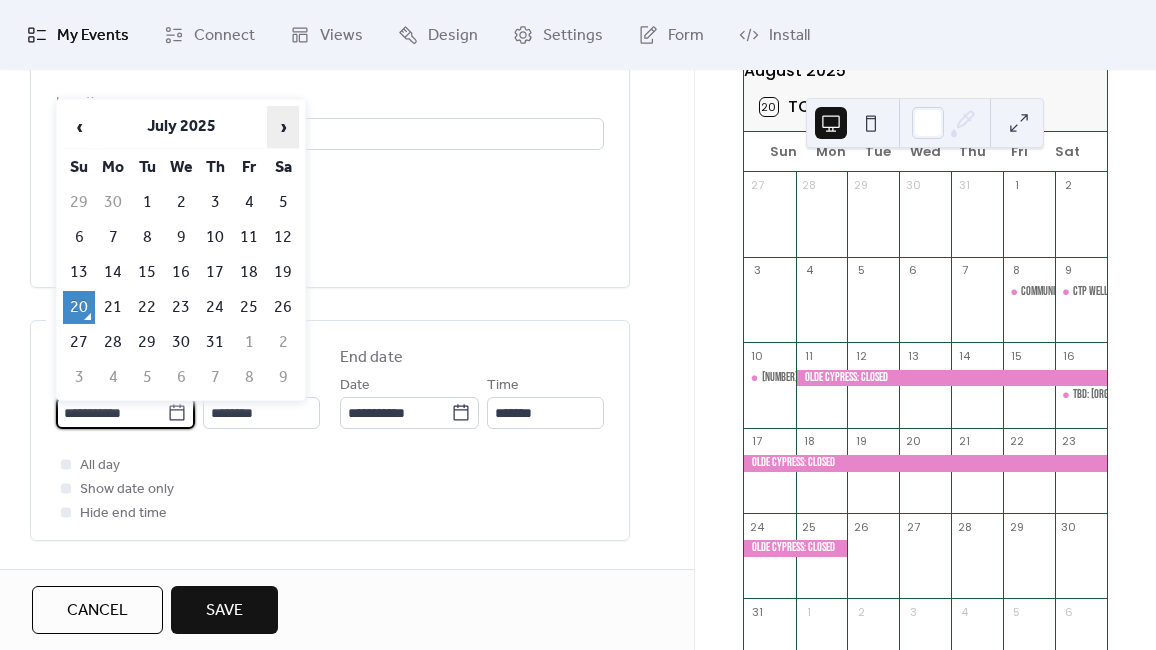 click on "›" at bounding box center (283, 127) 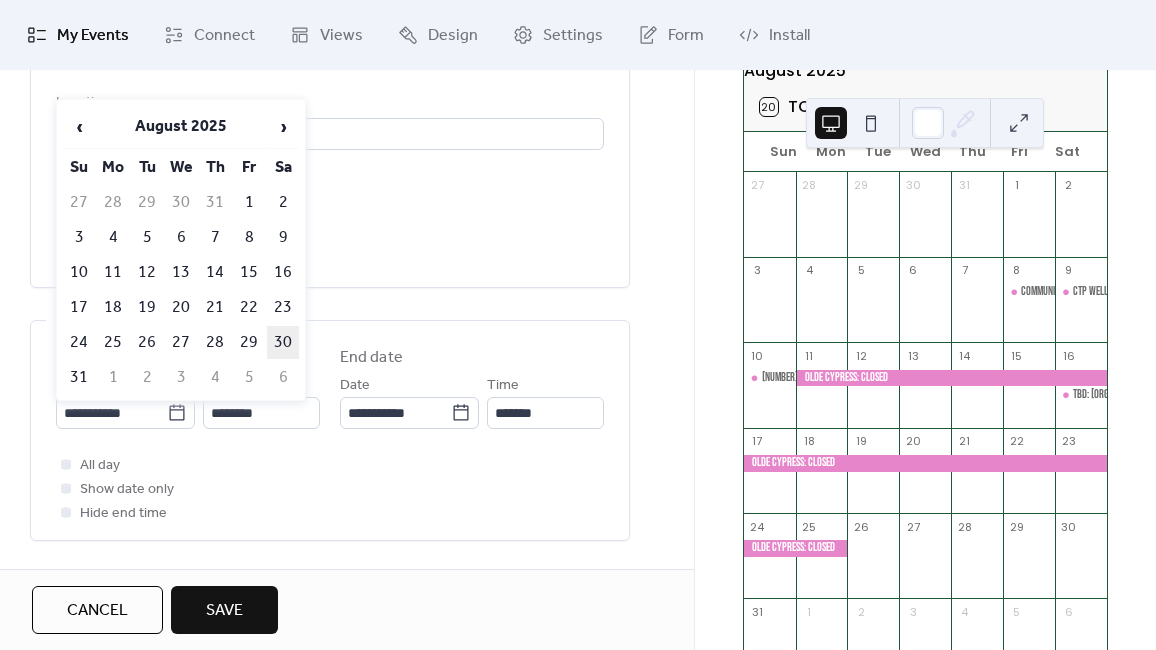 click on "30" at bounding box center [283, 342] 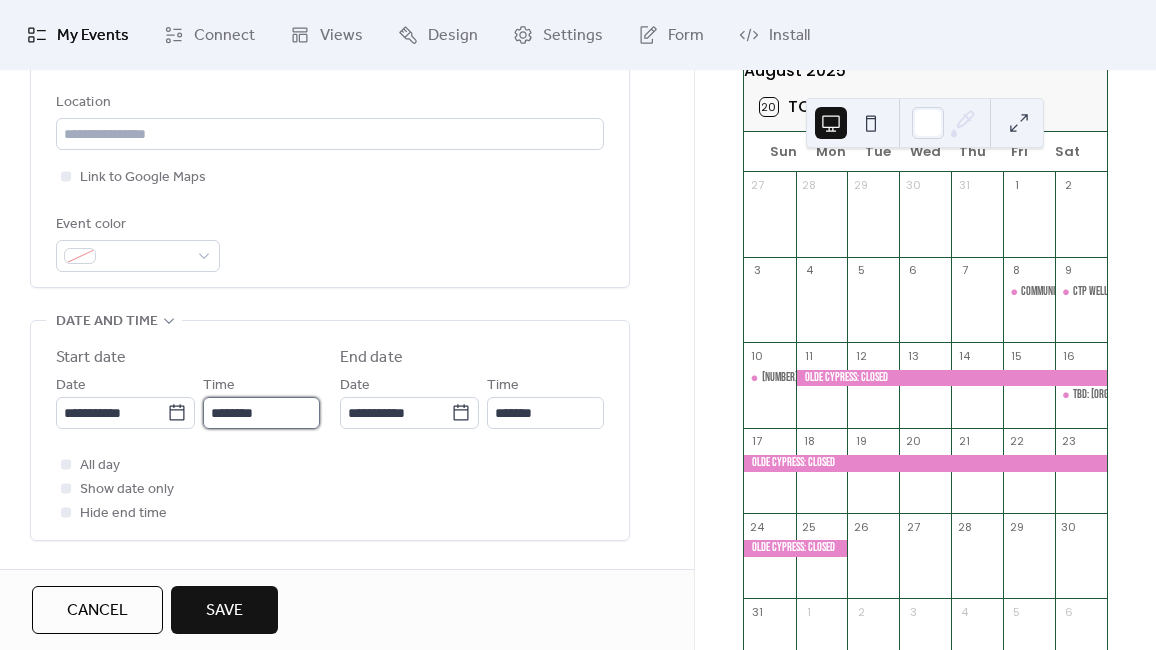 click on "********" at bounding box center [261, 413] 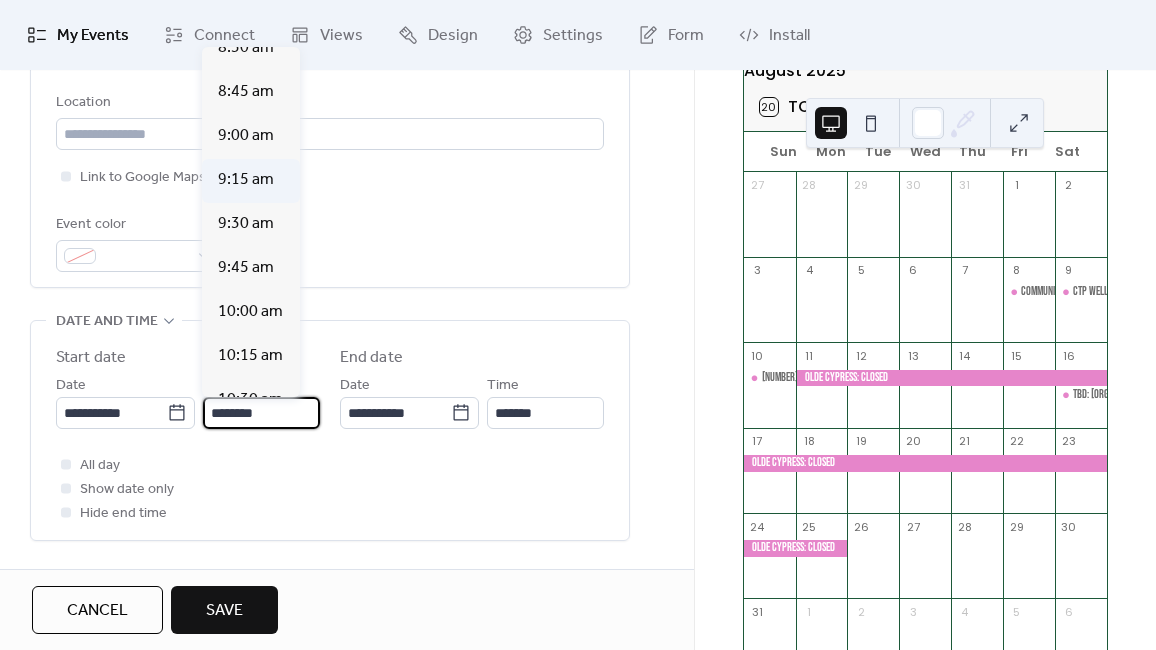 scroll, scrollTop: 1515, scrollLeft: 0, axis: vertical 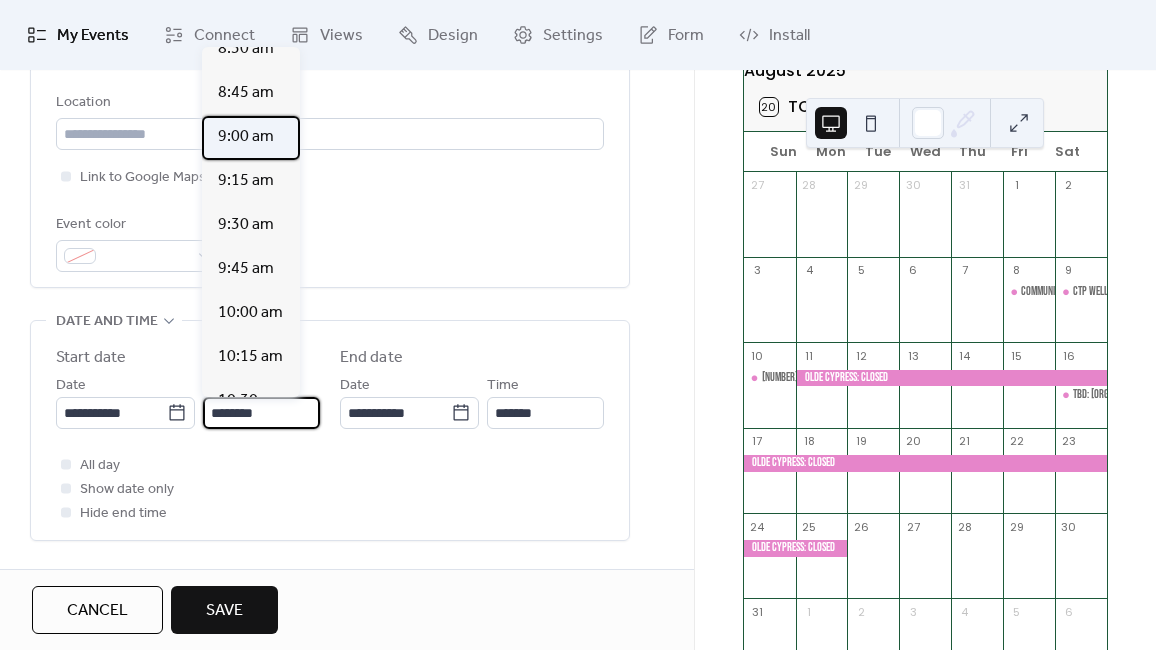 click on "9:00 am" at bounding box center (246, 137) 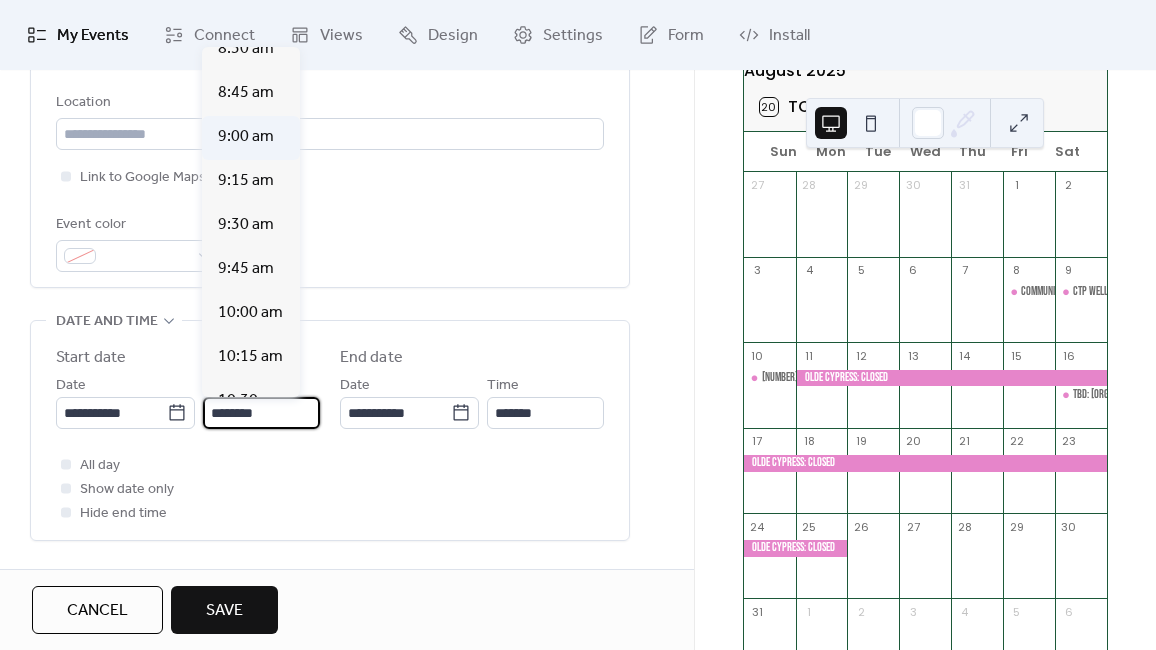 type on "*******" 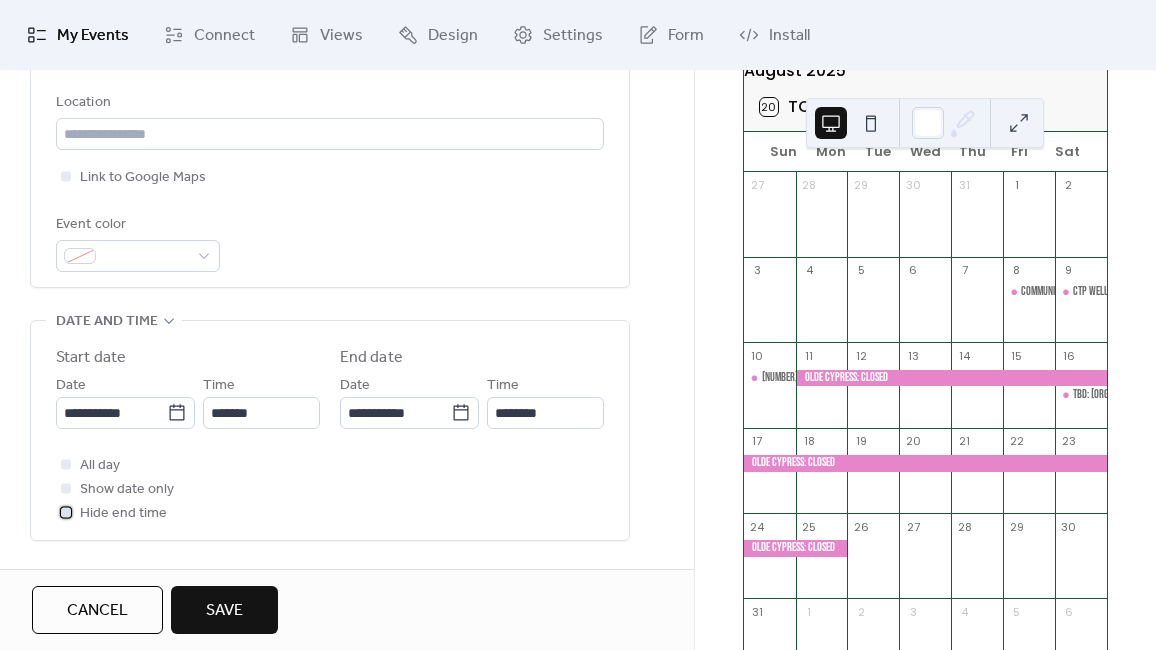 click on "Hide end time" at bounding box center [123, 514] 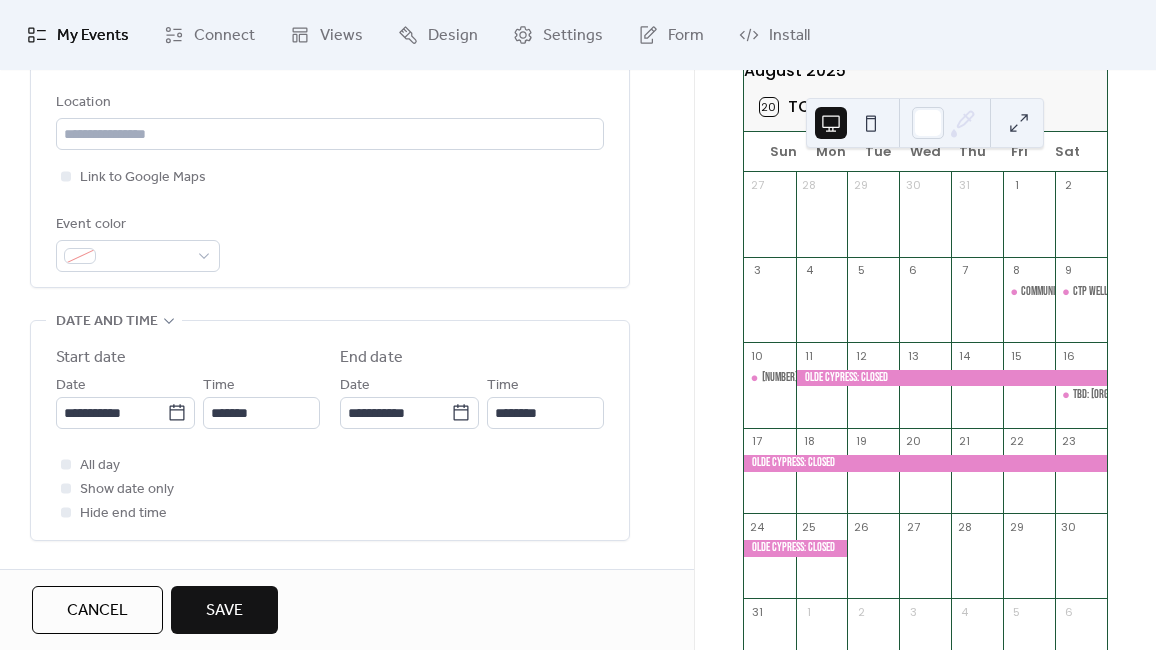 click on "Save" at bounding box center (224, 611) 